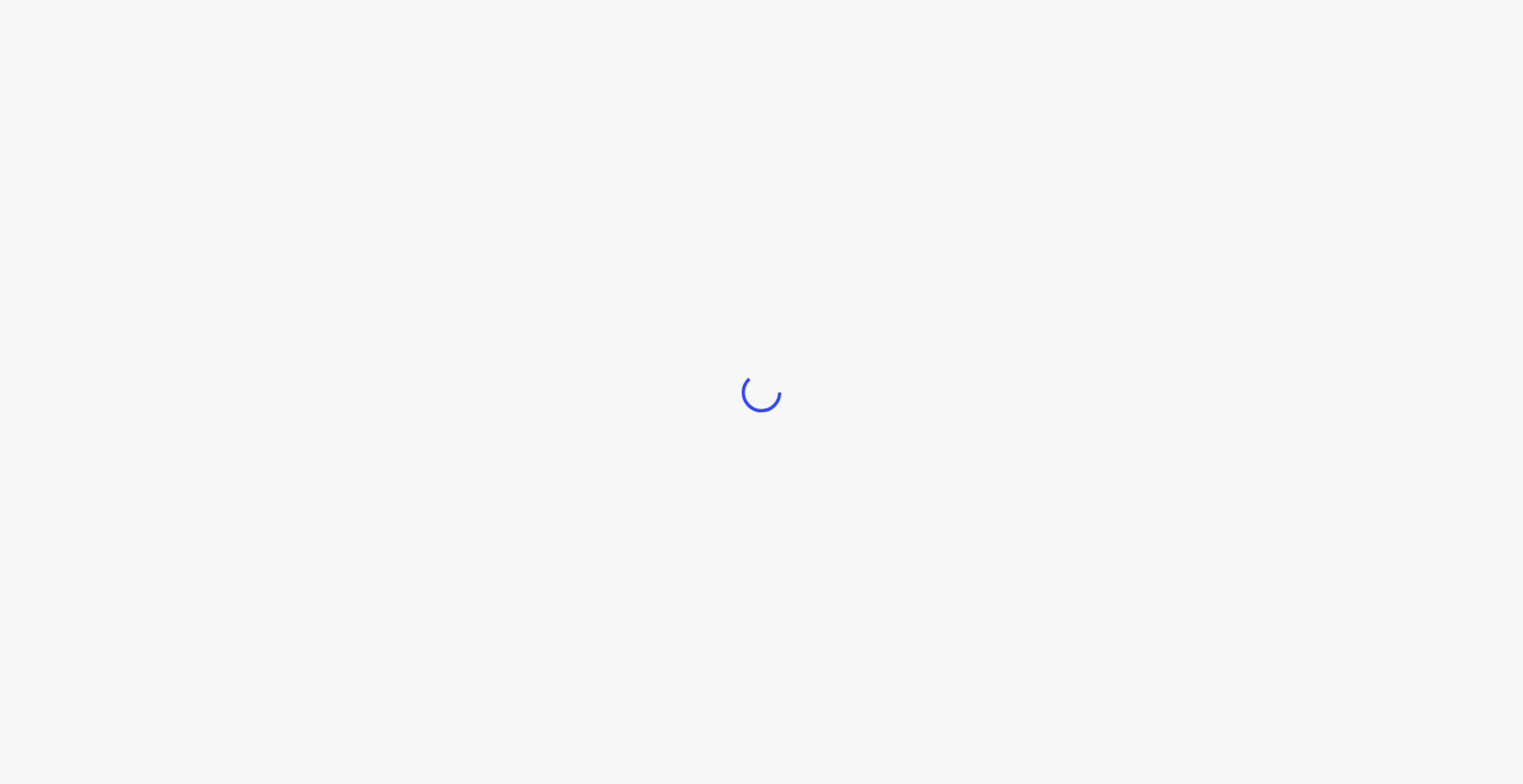 scroll, scrollTop: 0, scrollLeft: 0, axis: both 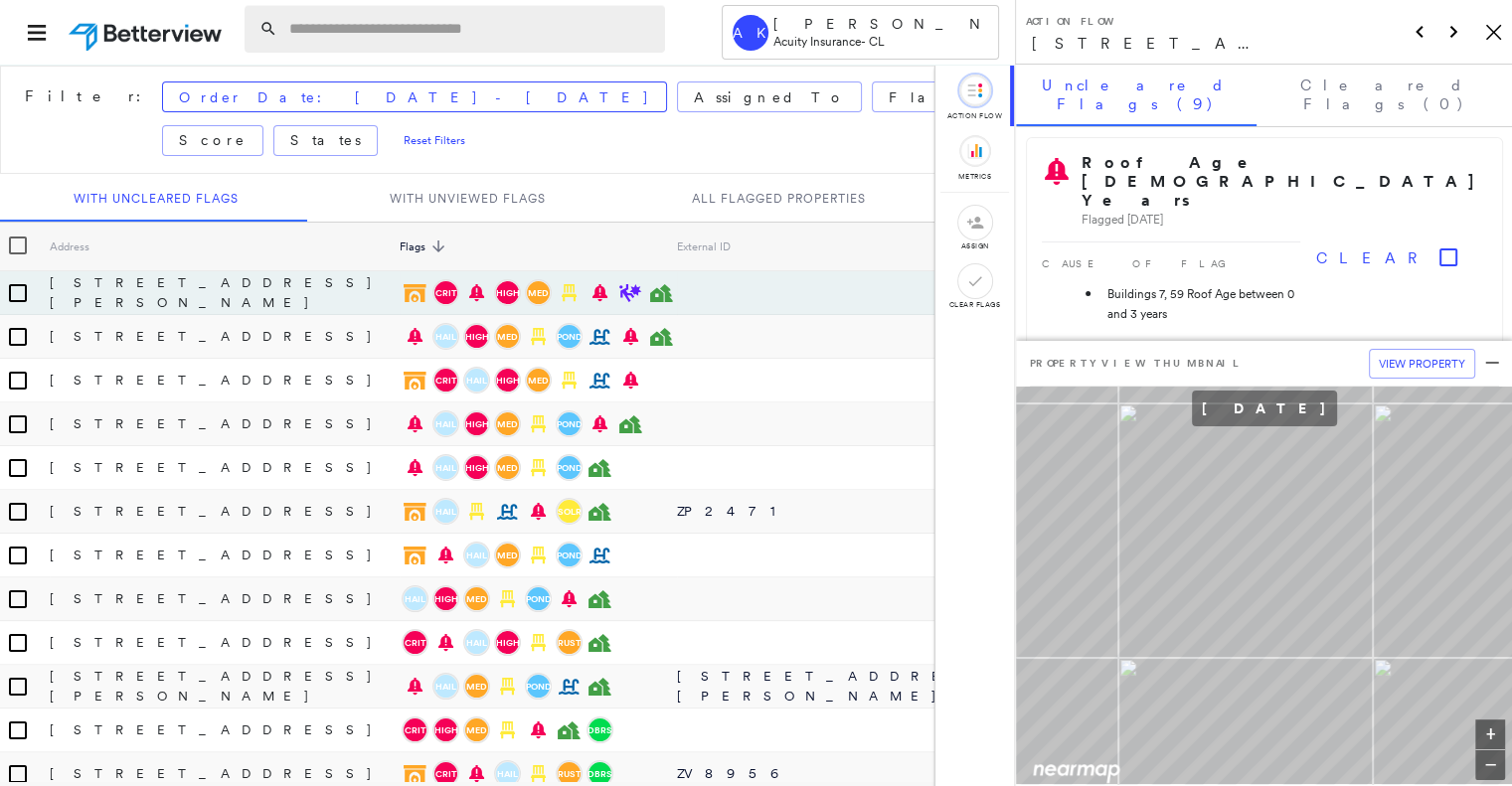 click at bounding box center (471, 29) 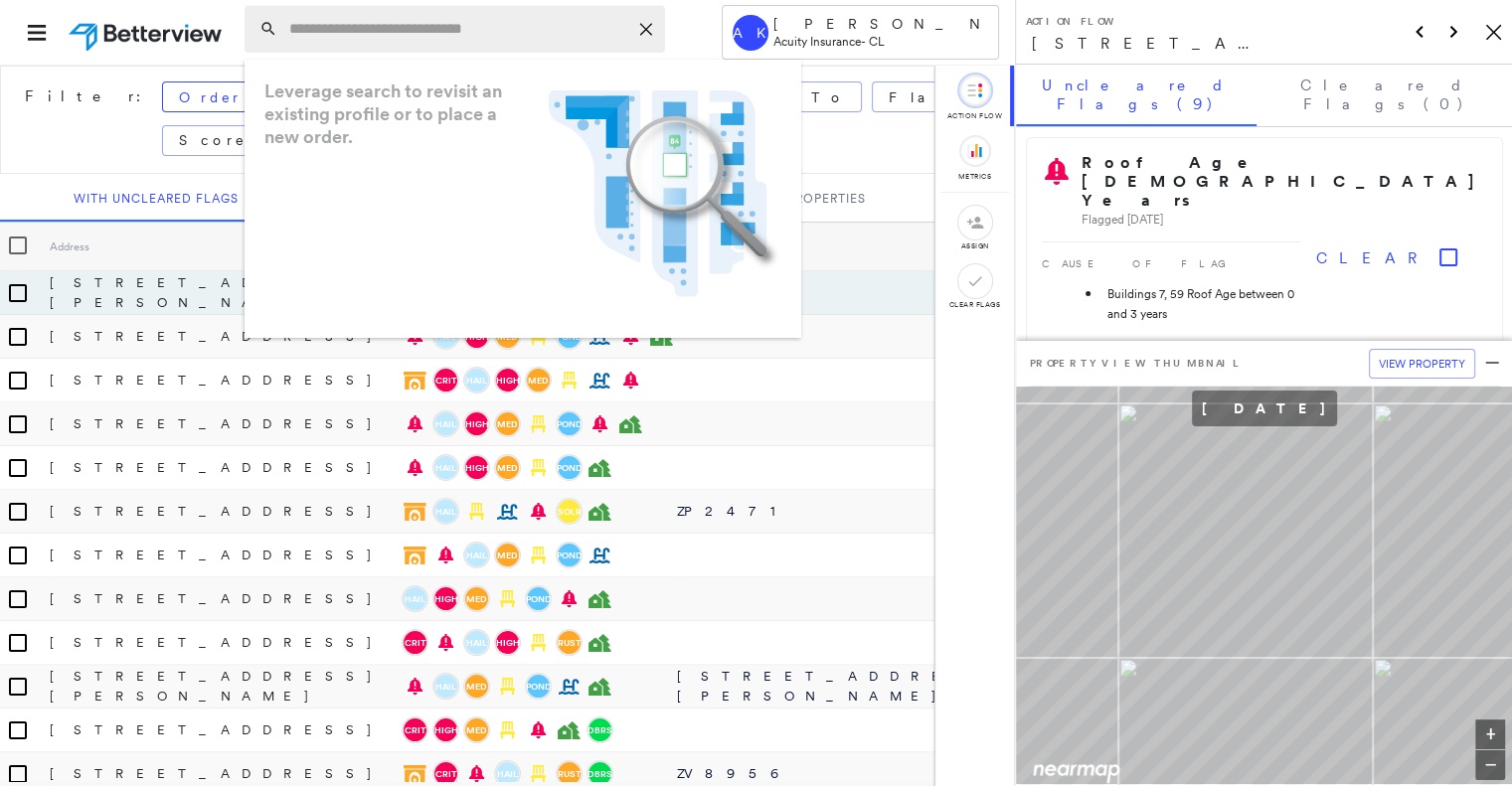 paste on "**********" 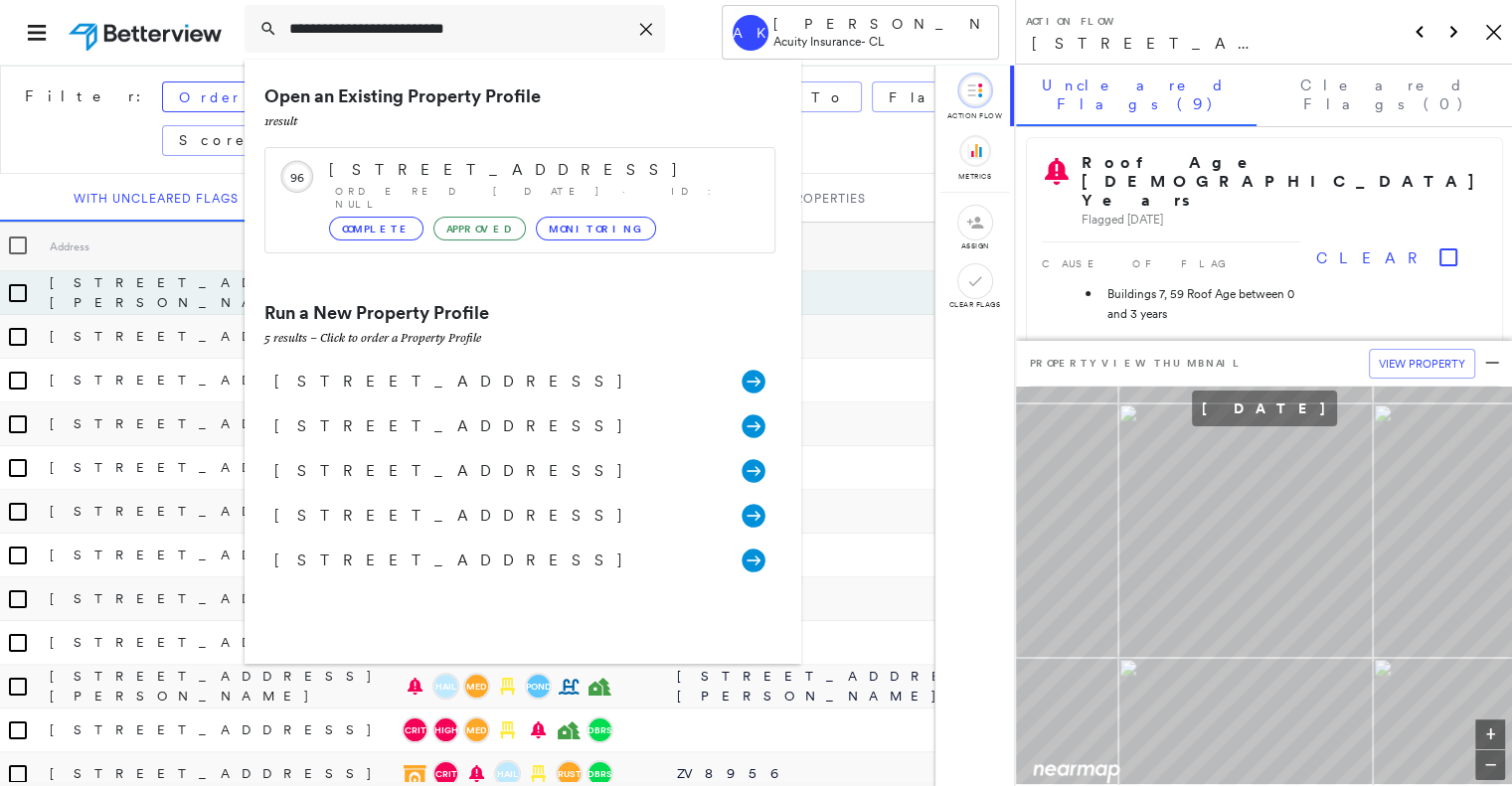 type on "**********" 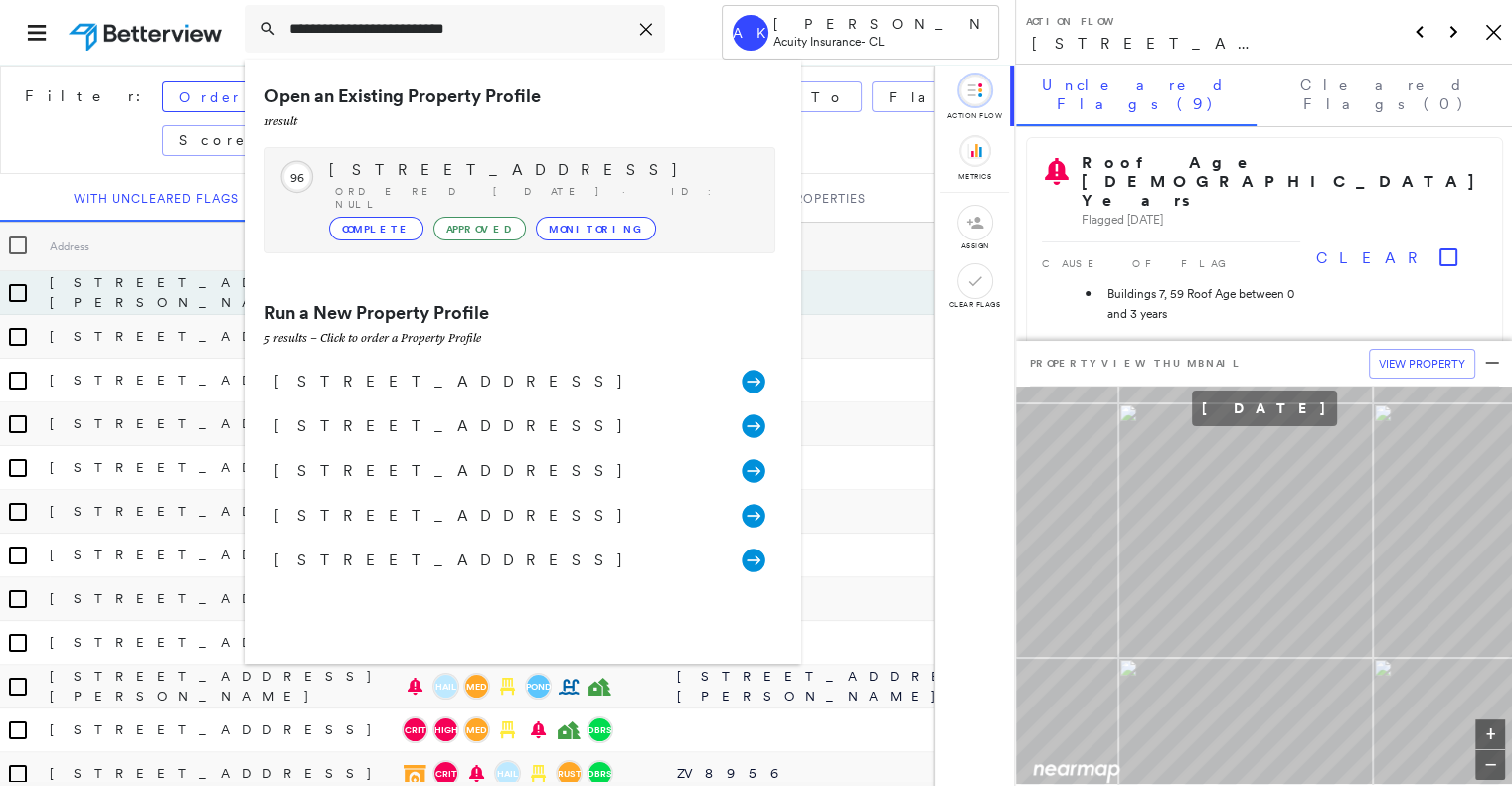 click on "[STREET_ADDRESS]" at bounding box center (542, 170) 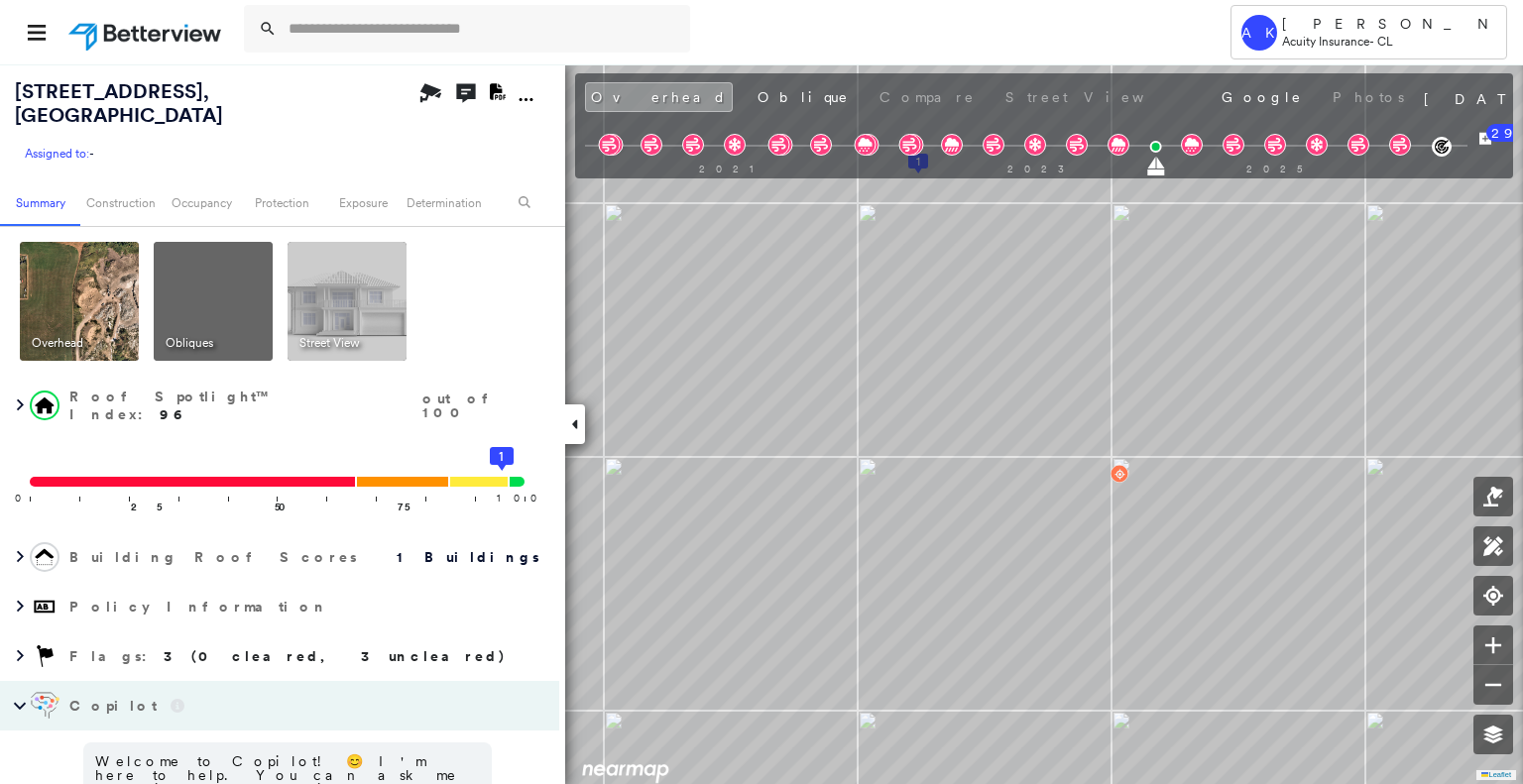 scroll, scrollTop: 0, scrollLeft: 0, axis: both 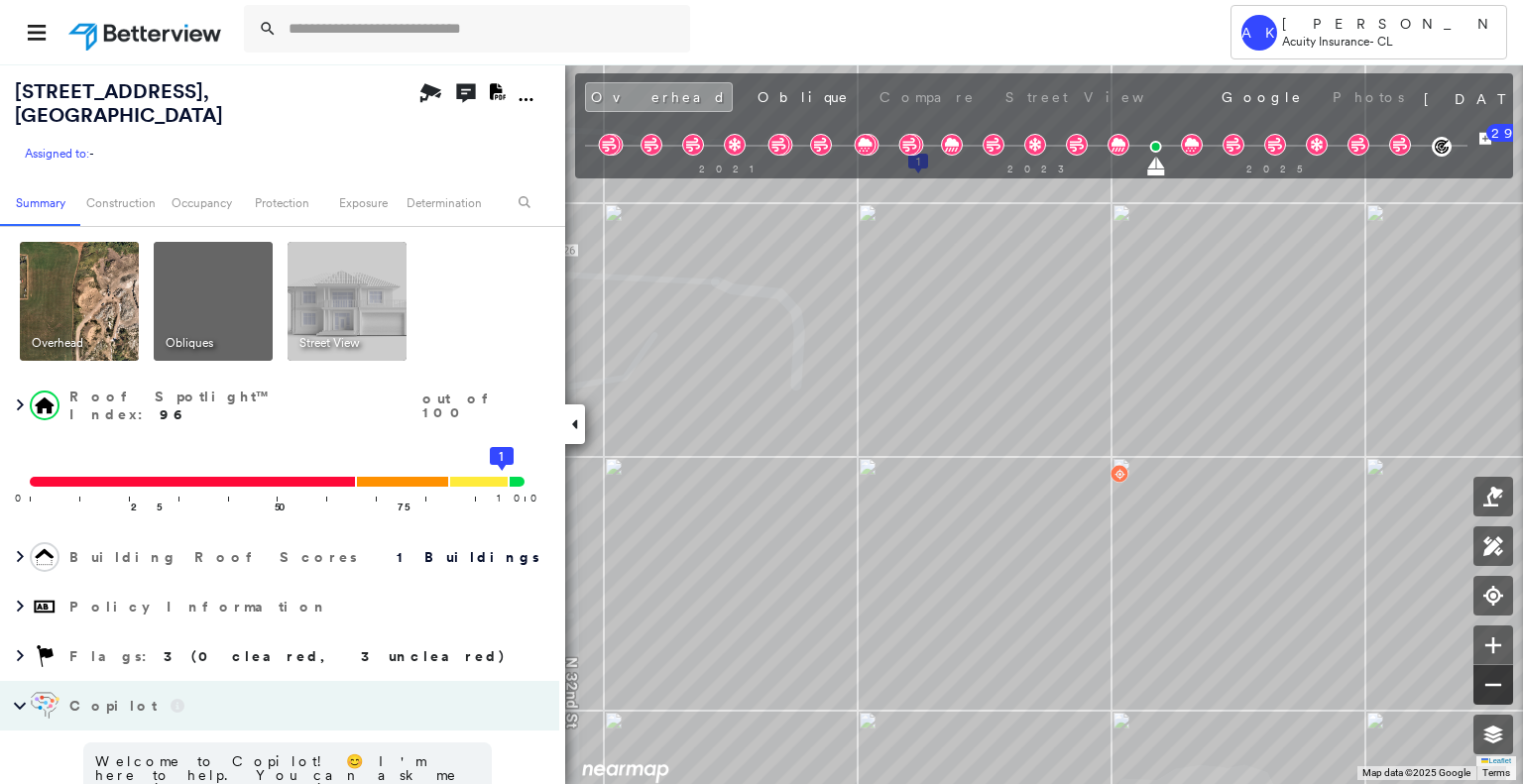 click 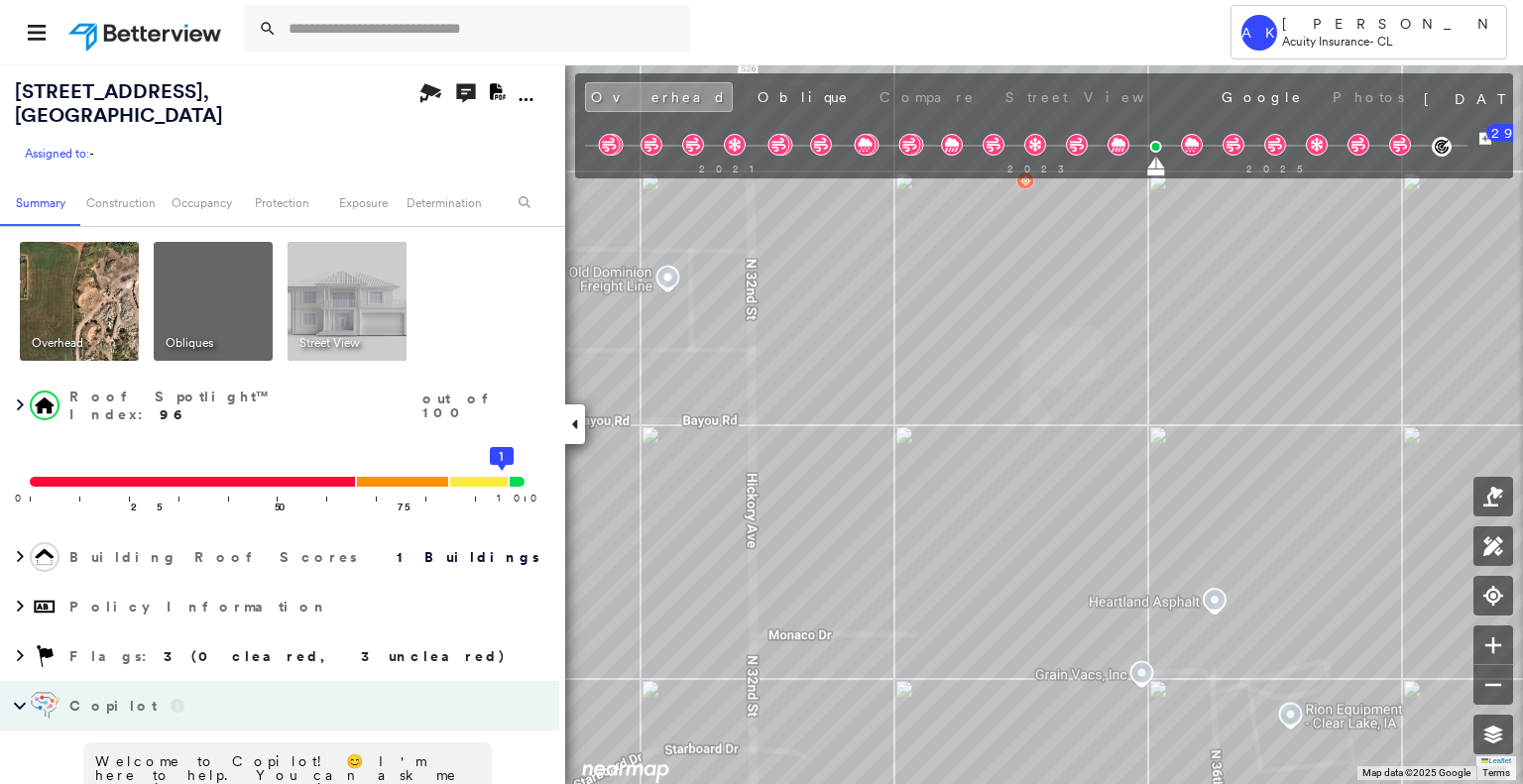 click at bounding box center (213, 301) 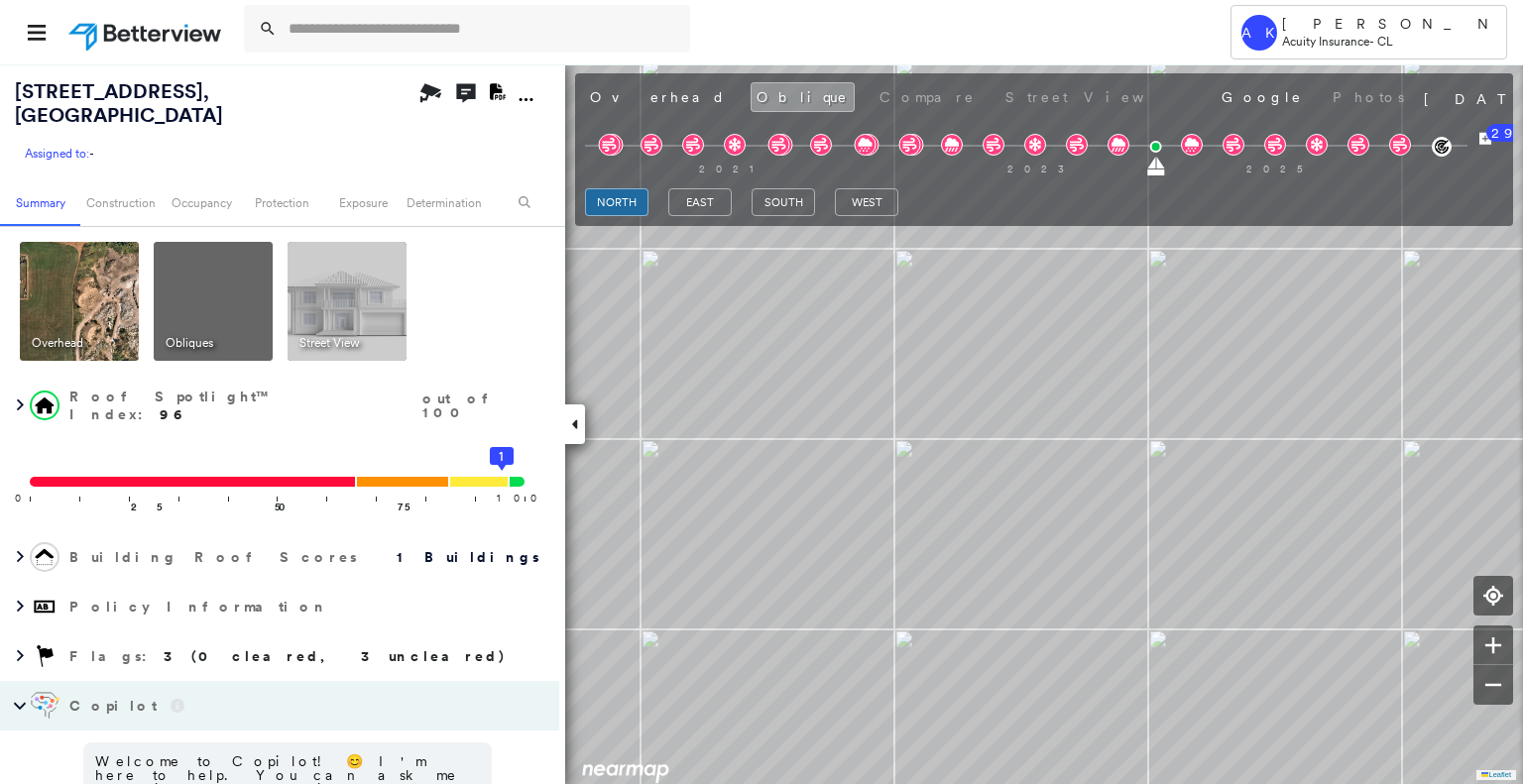 click at bounding box center (575, 424) 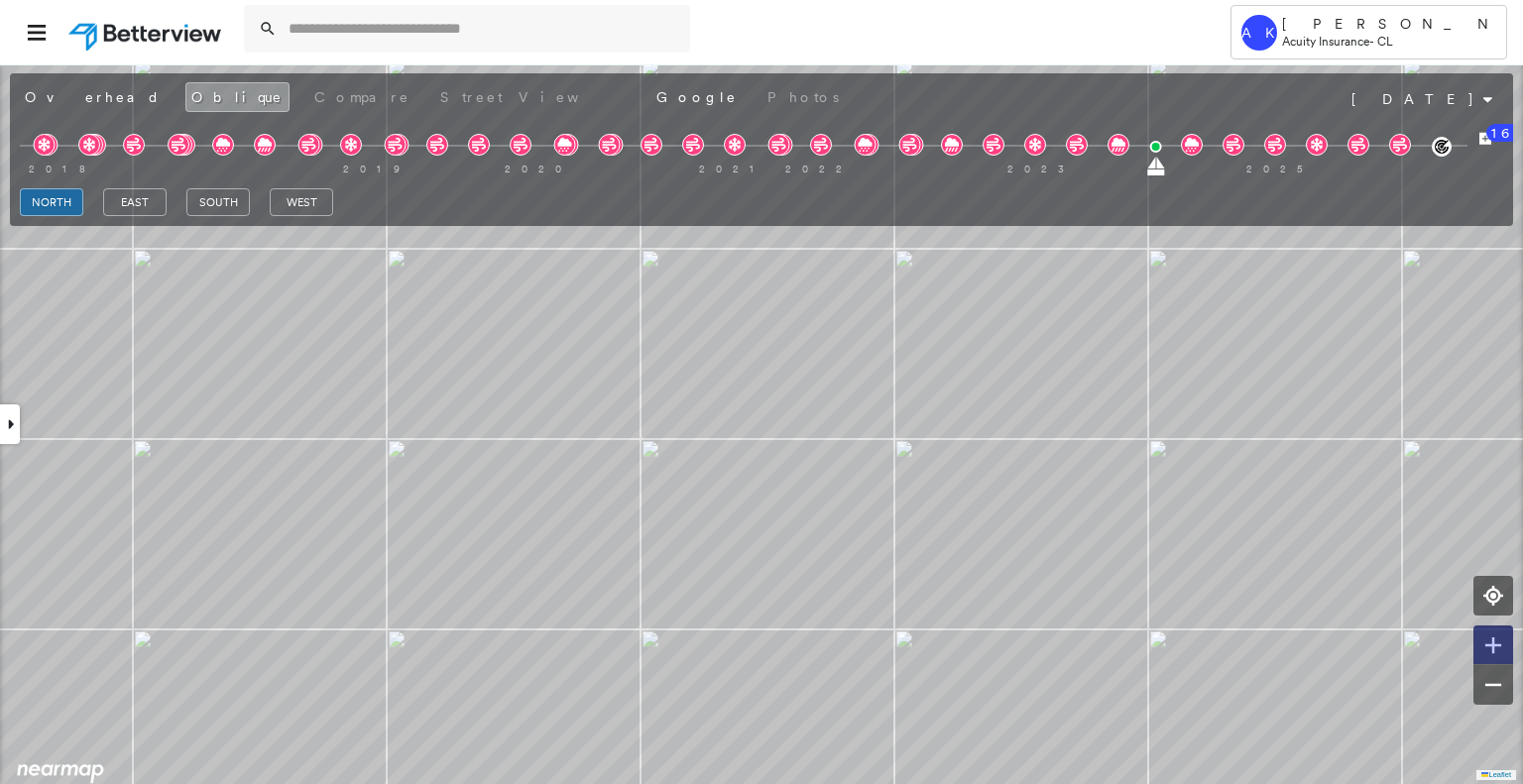 click 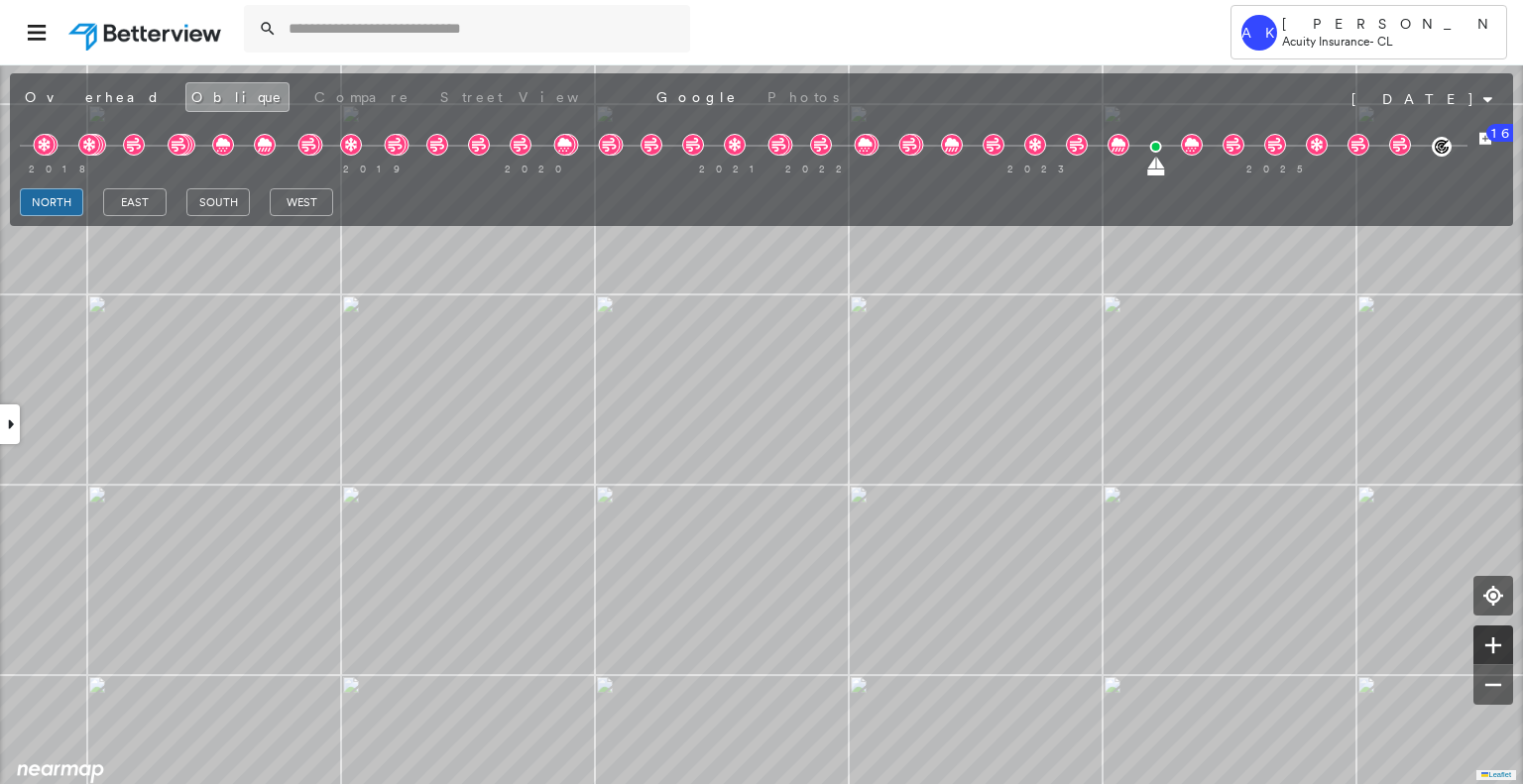 click 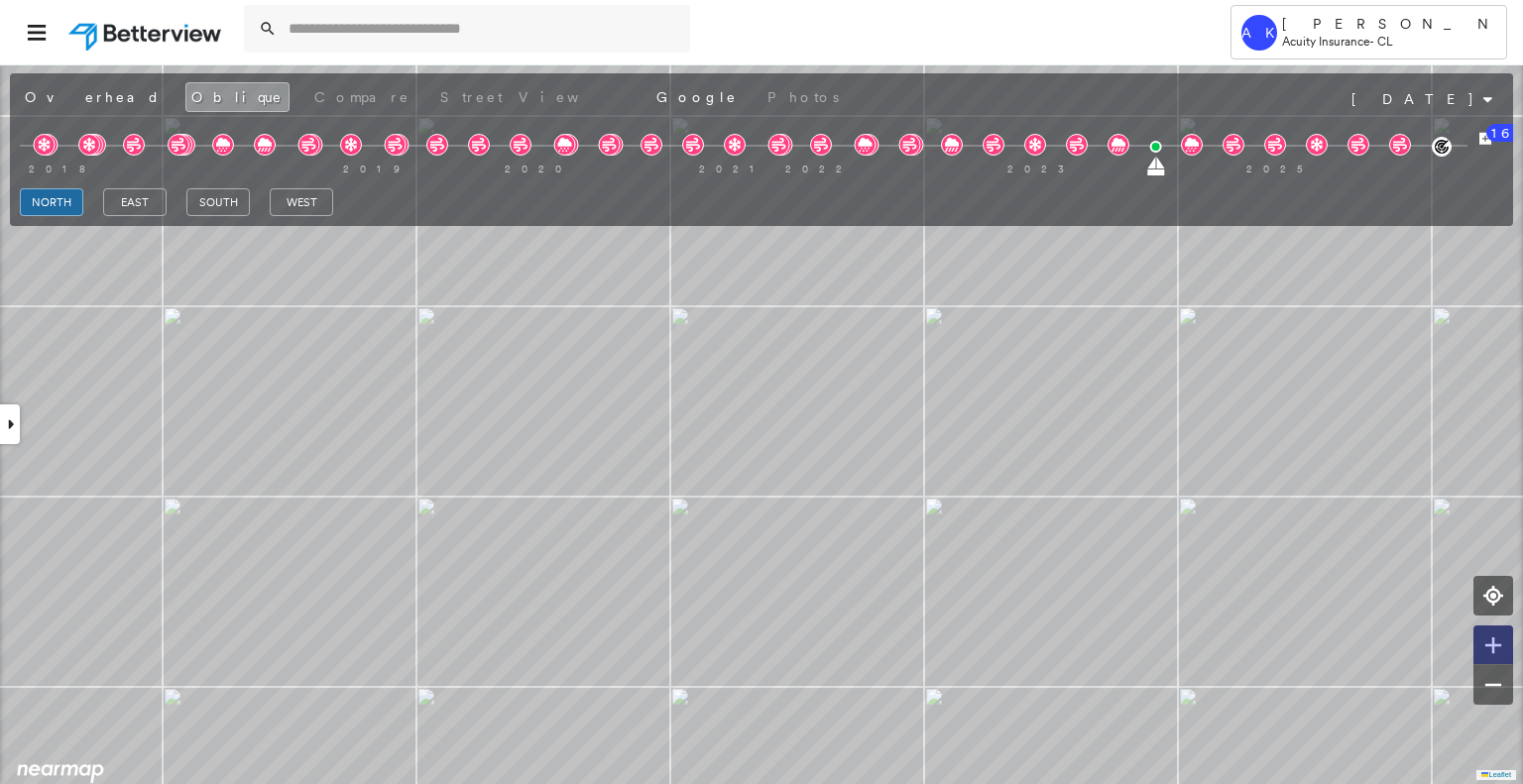 click at bounding box center [1493, 645] 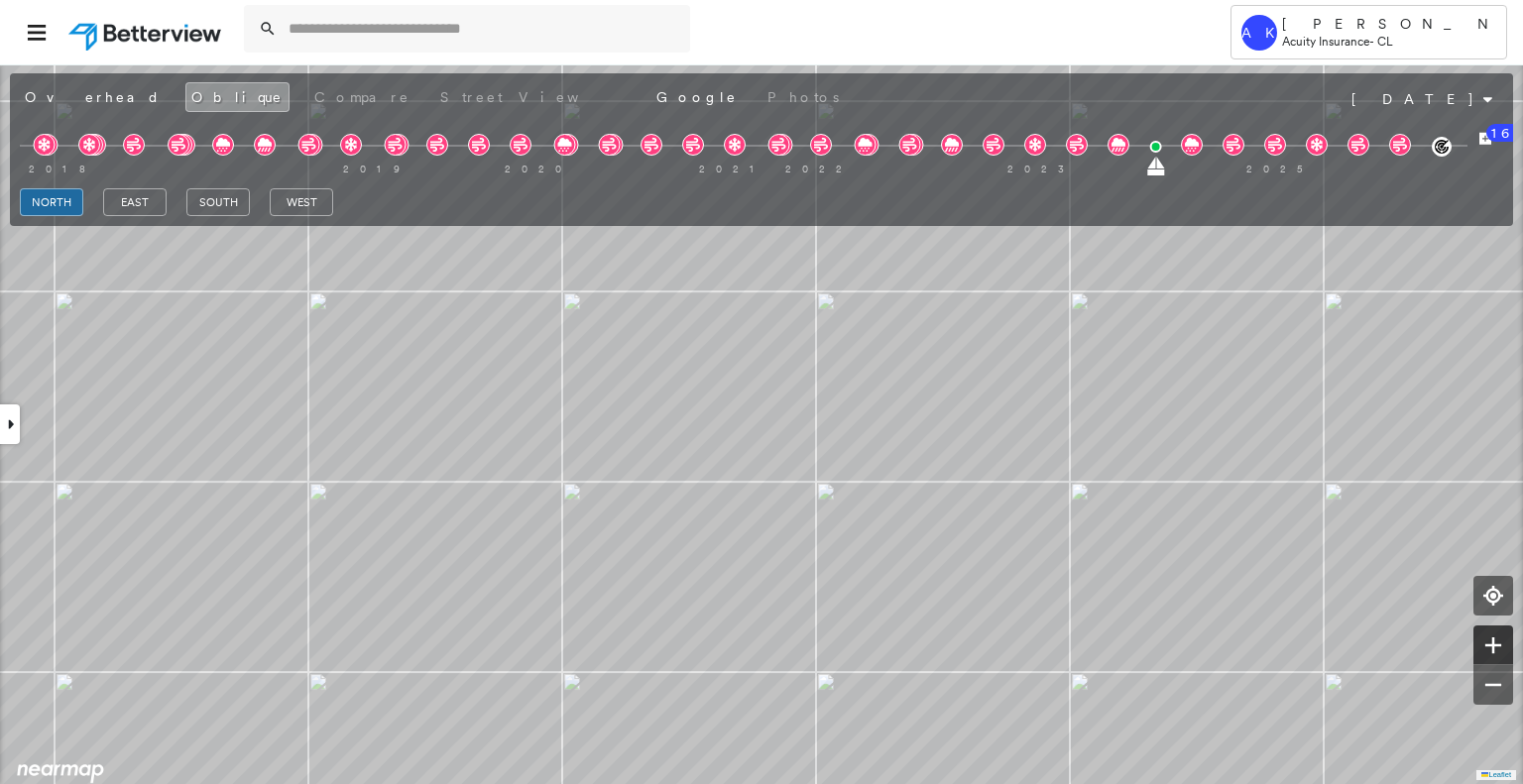 click 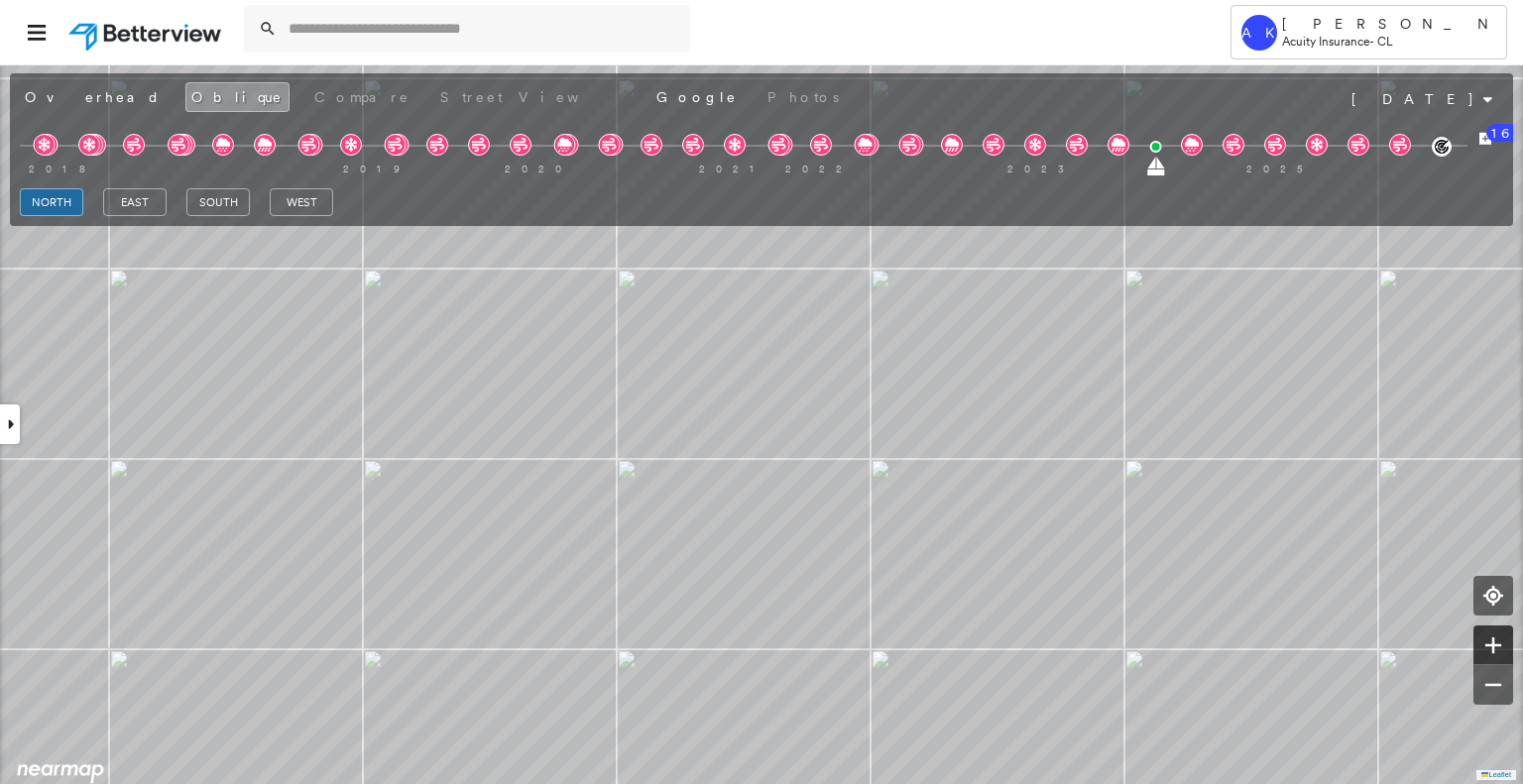 click 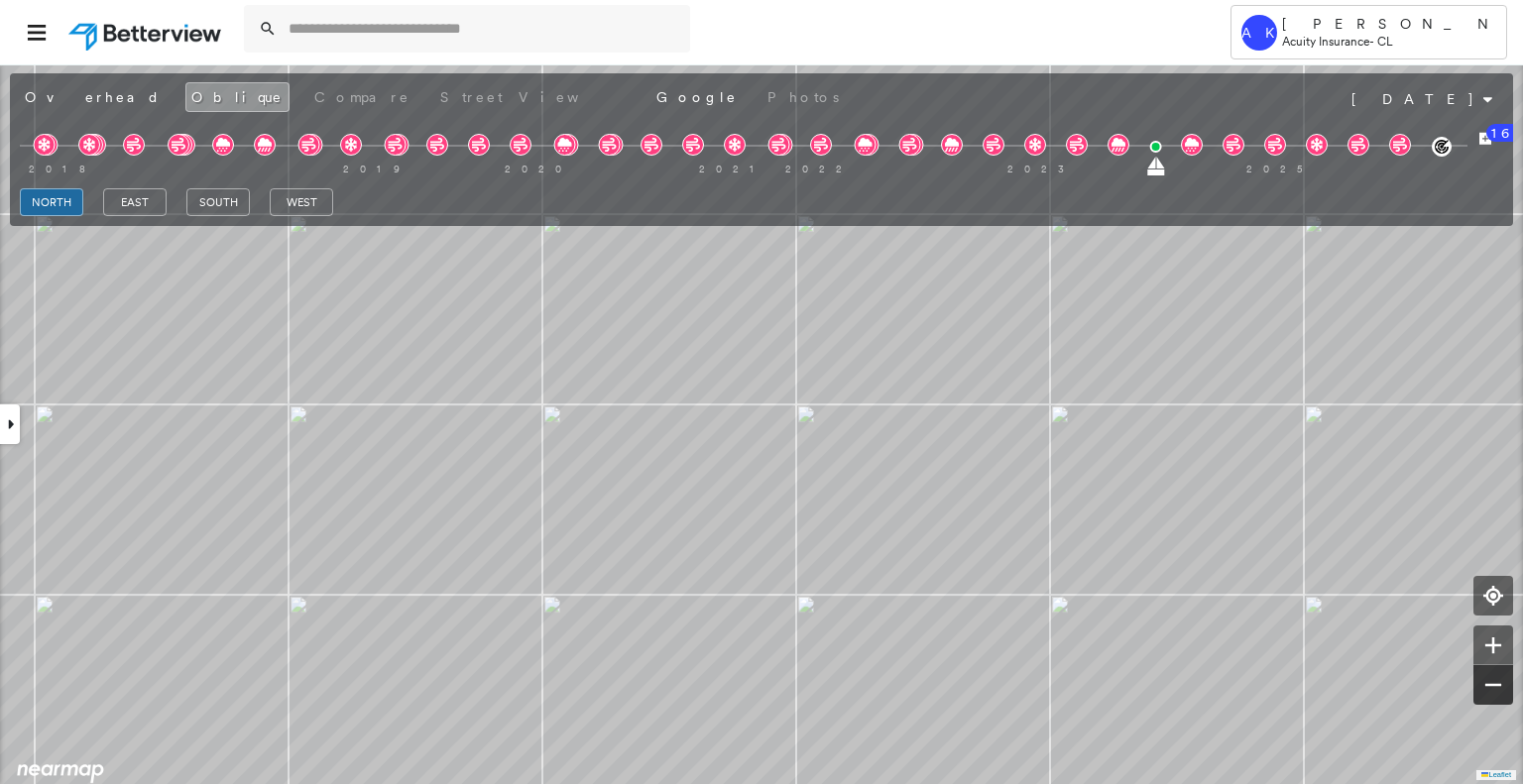 click at bounding box center [1493, 685] 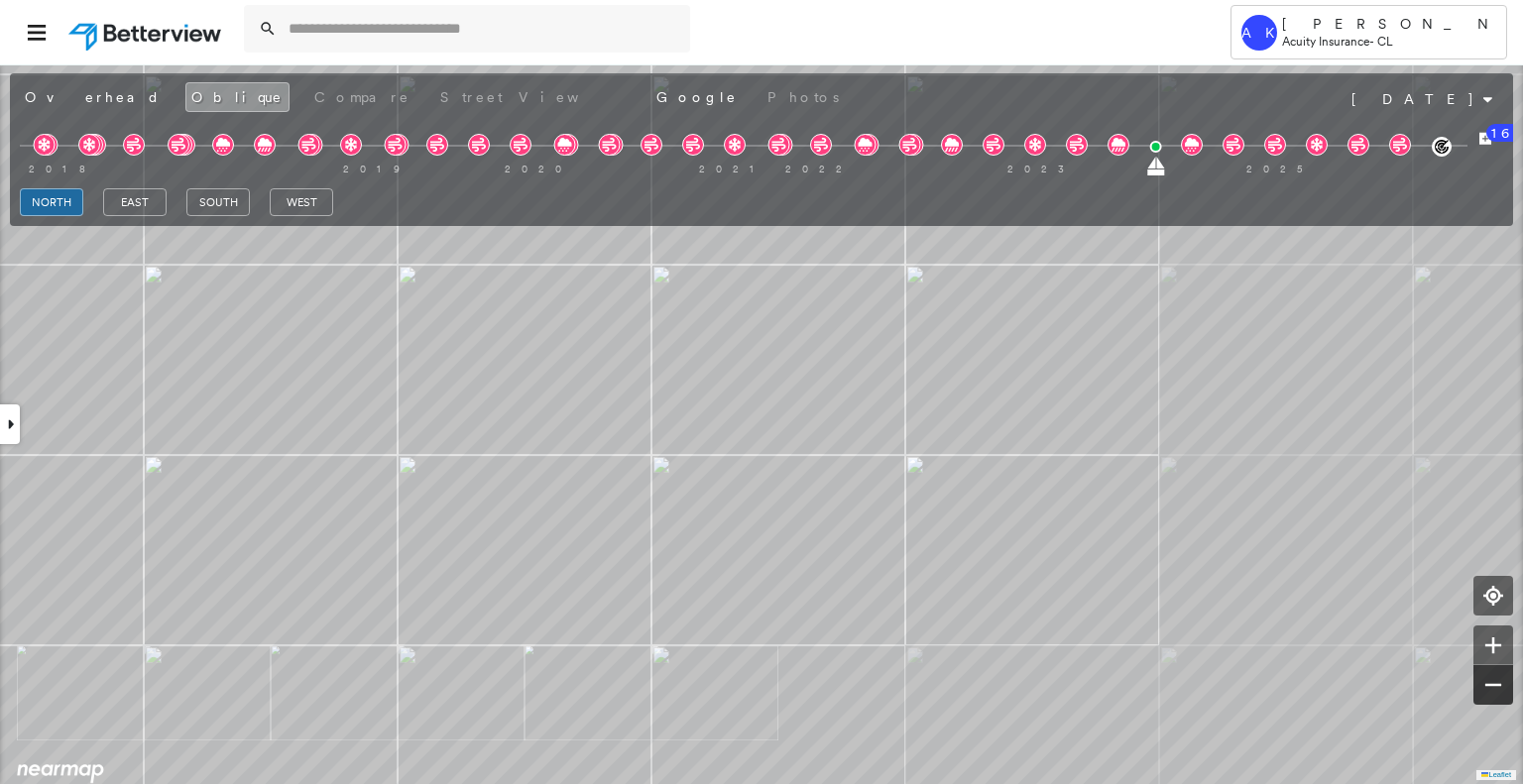 click at bounding box center (1493, 685) 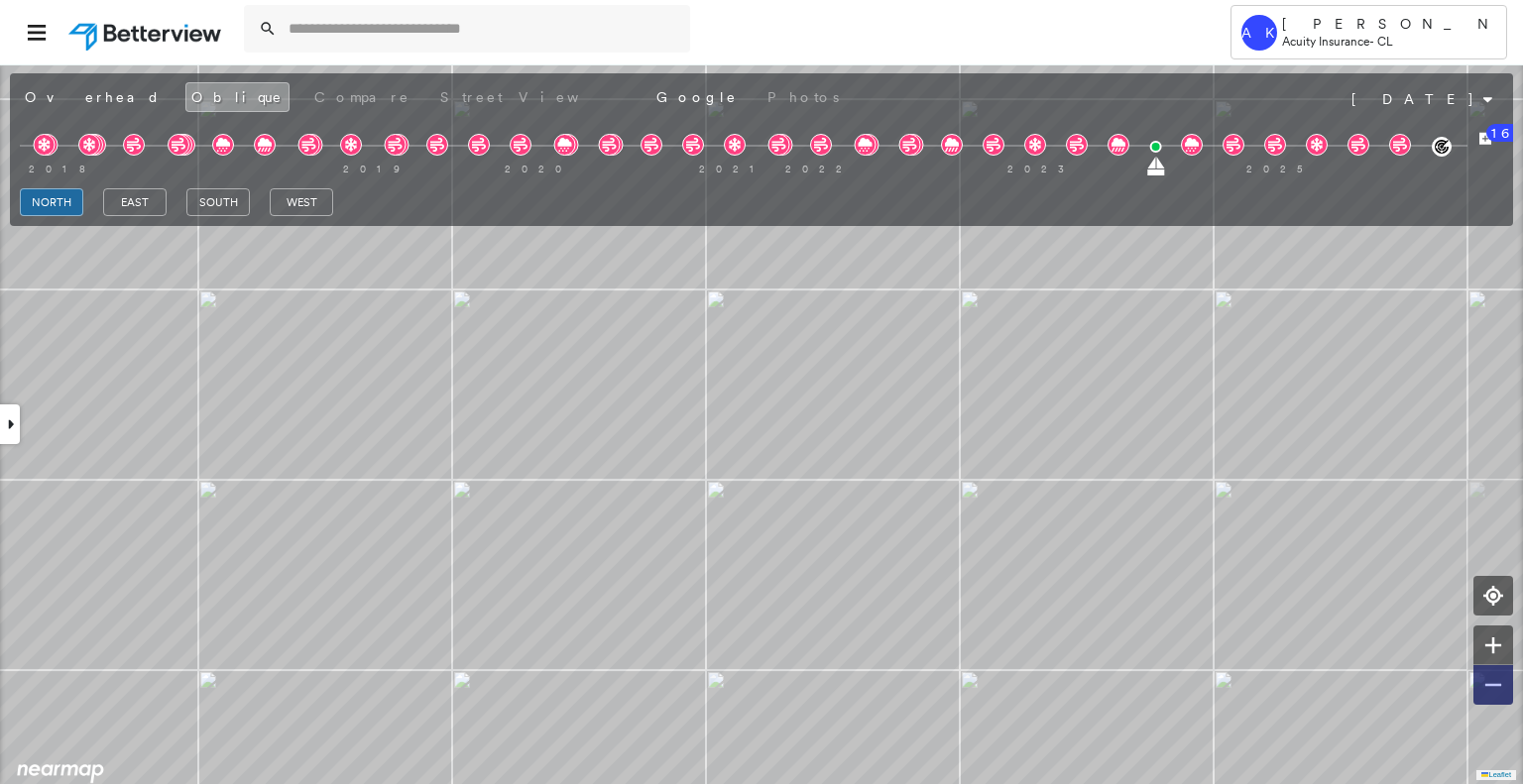 click at bounding box center [1493, 685] 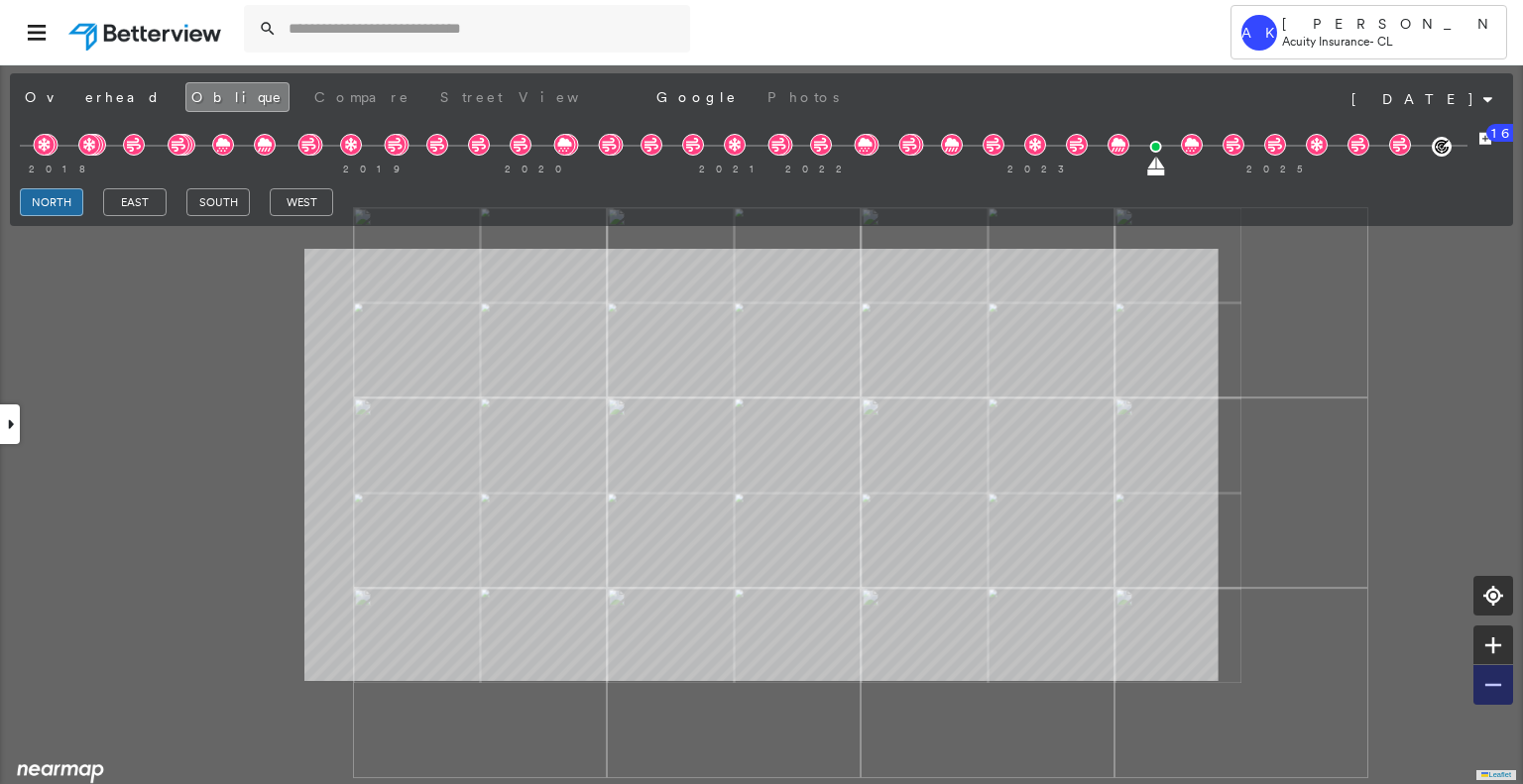 click at bounding box center [1493, 685] 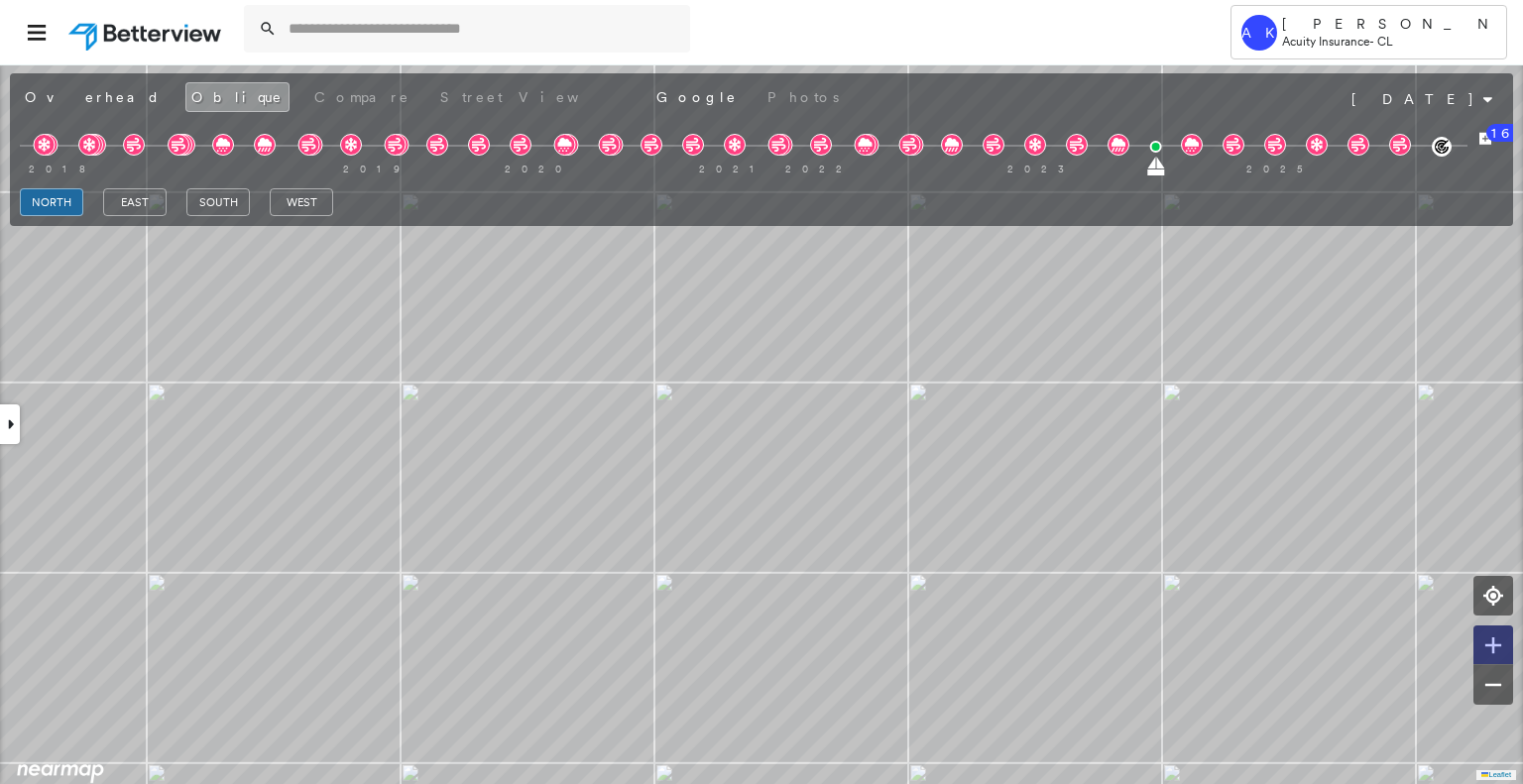 click at bounding box center [1493, 645] 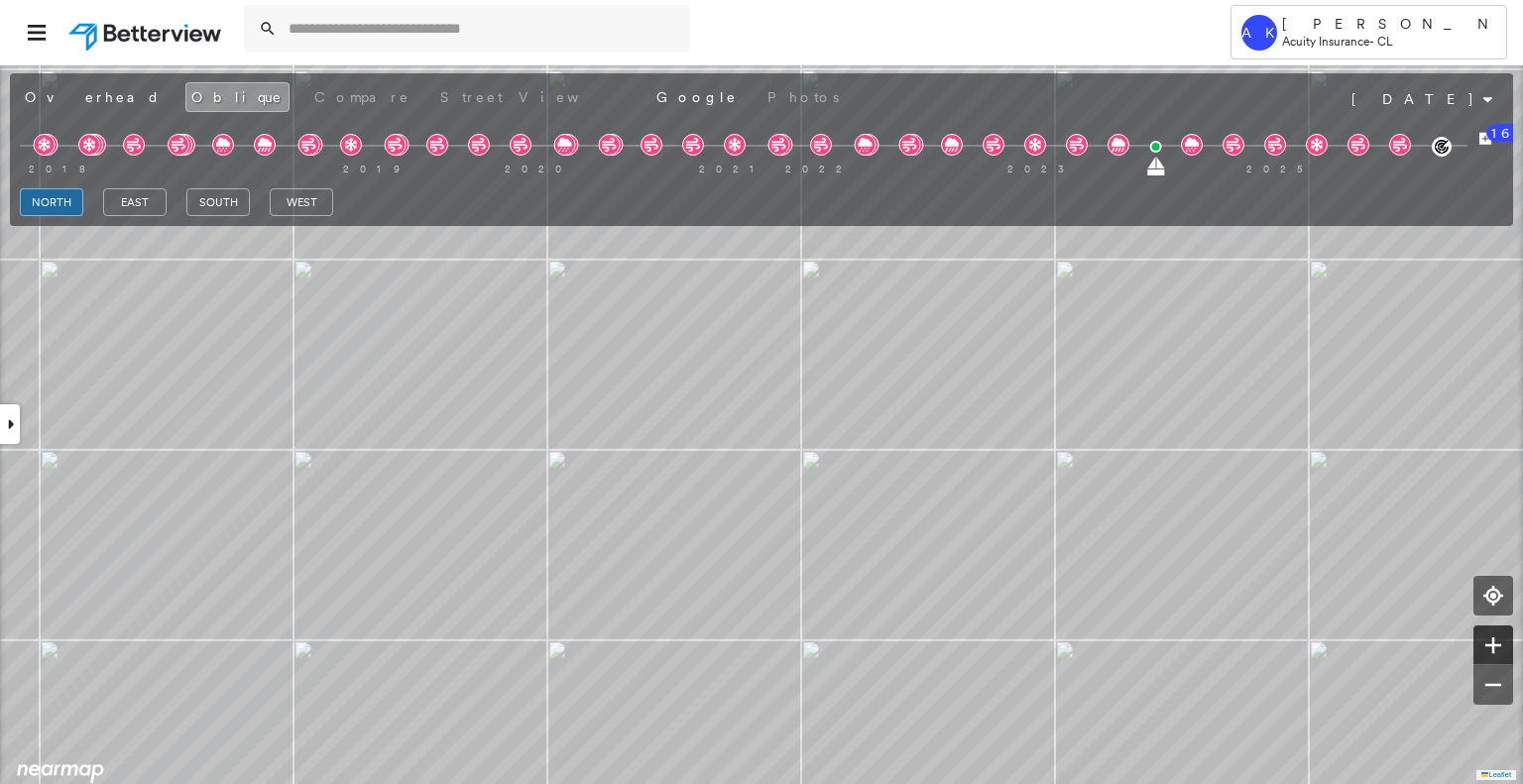 click at bounding box center [1493, 645] 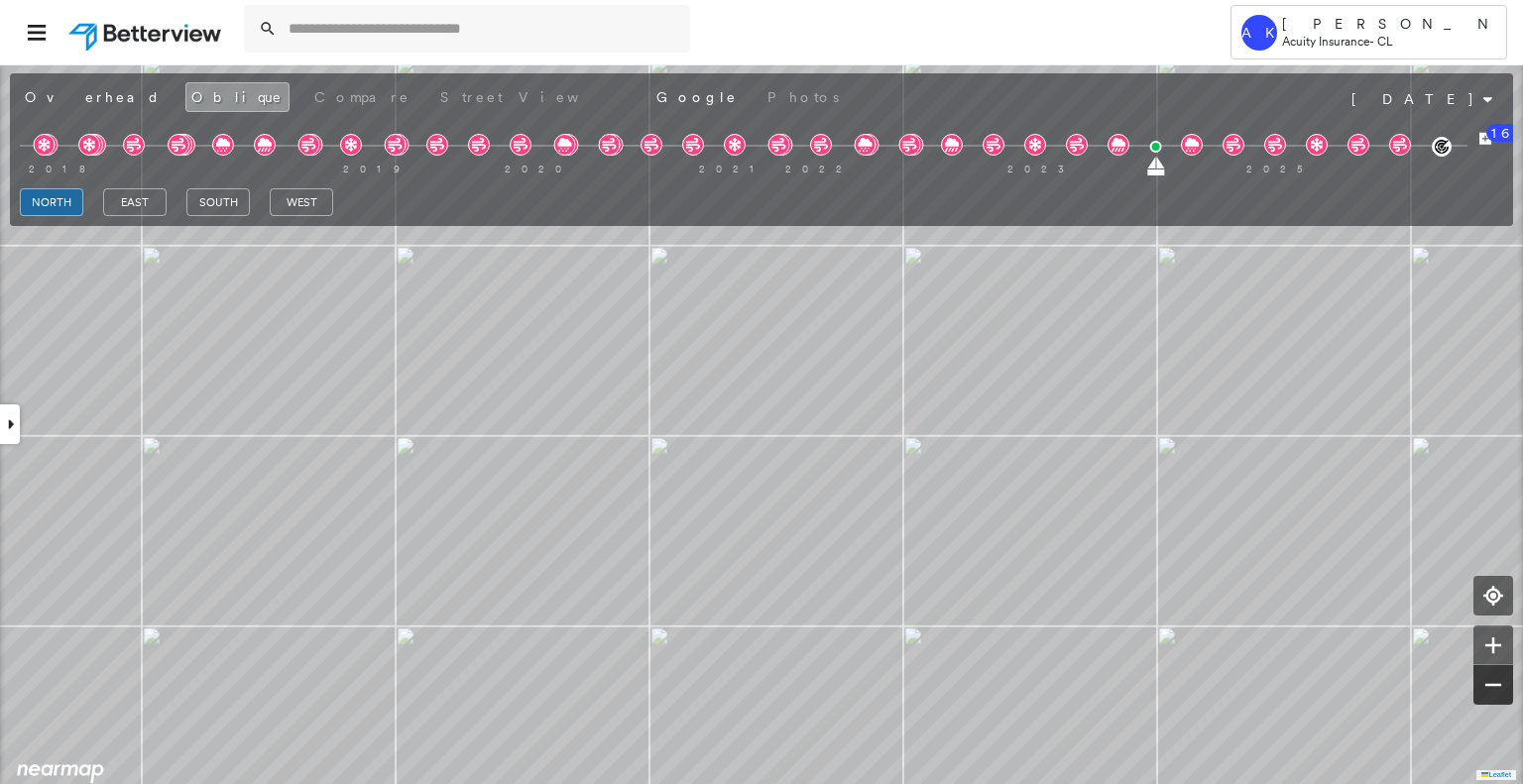 click 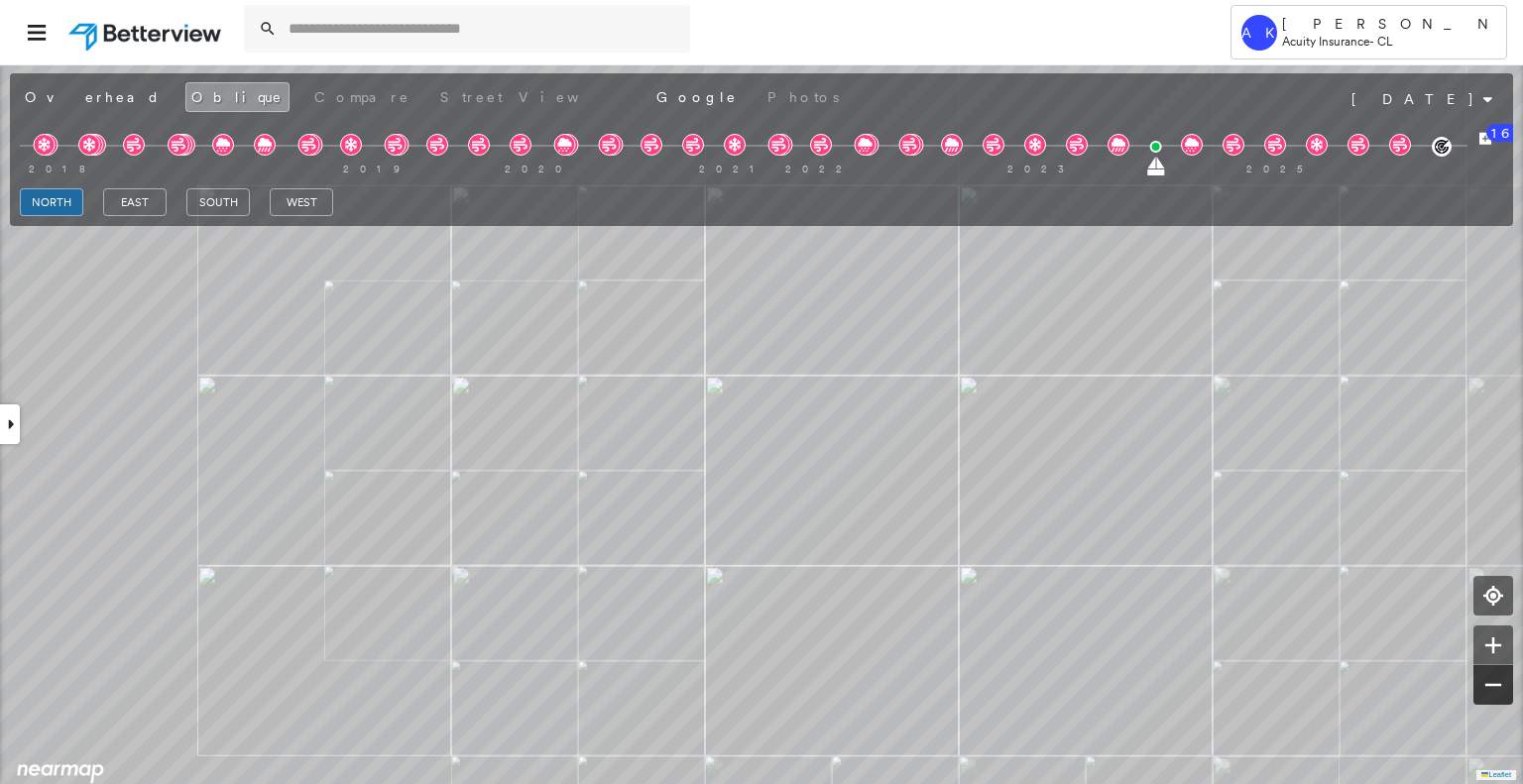 click 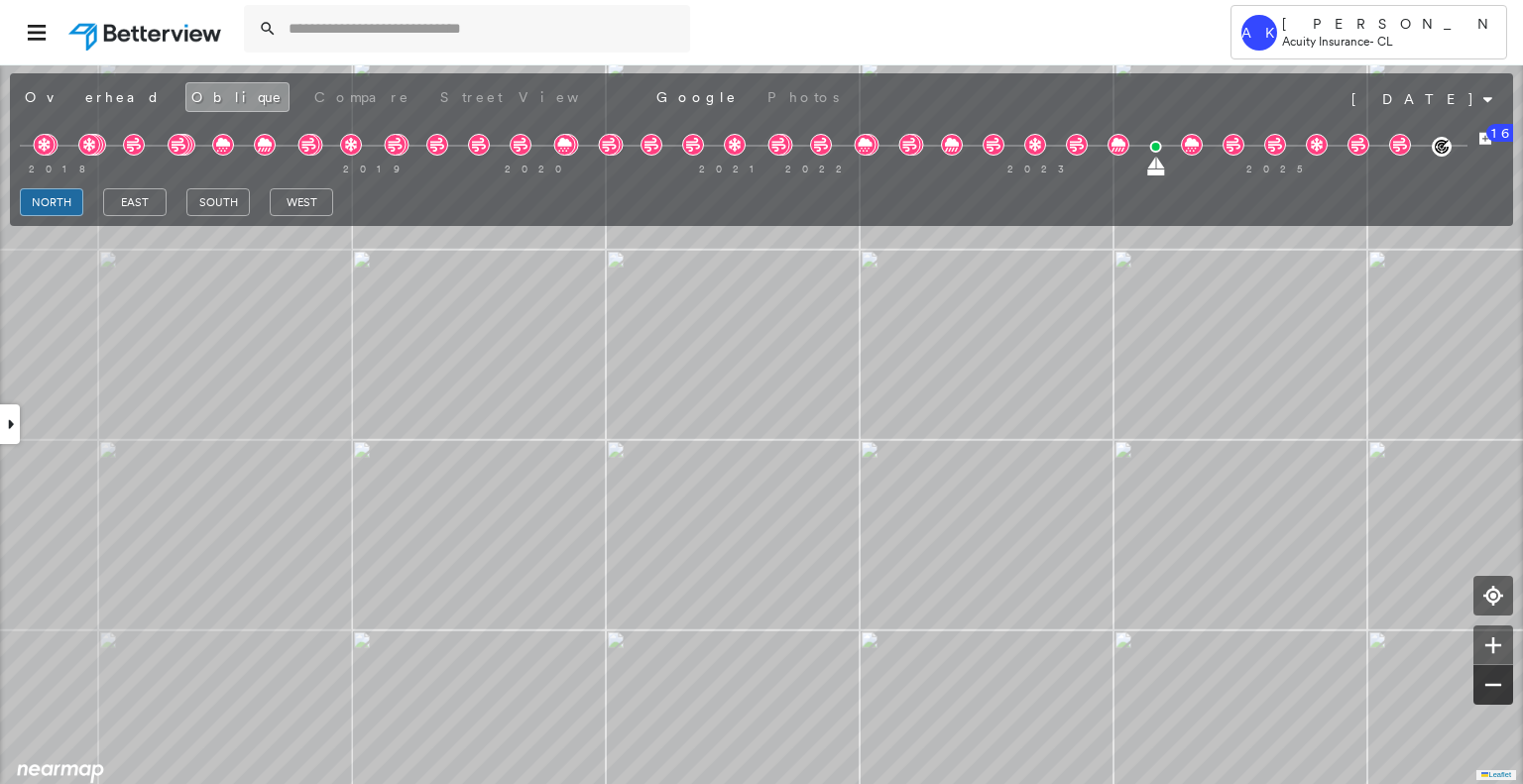 click 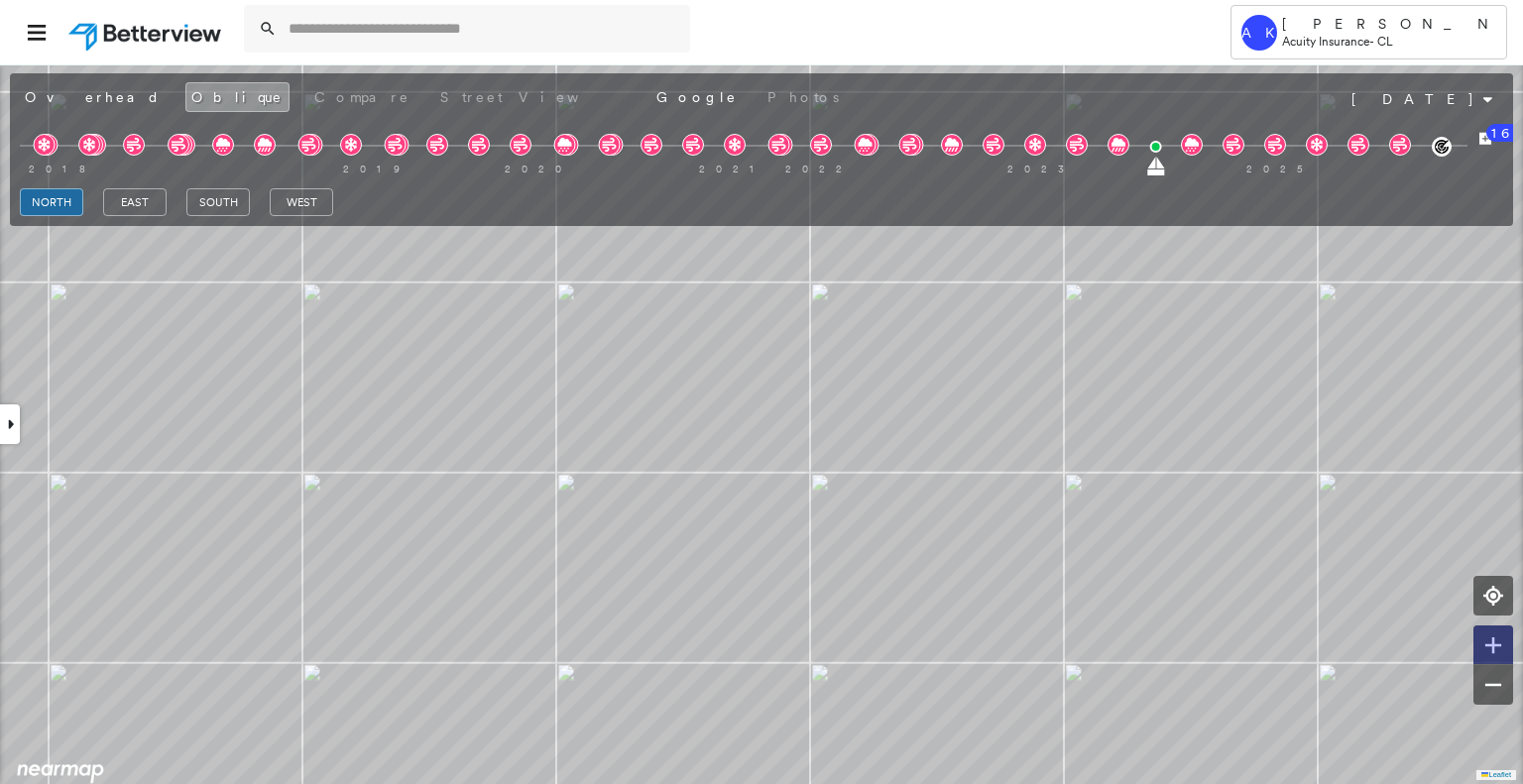click 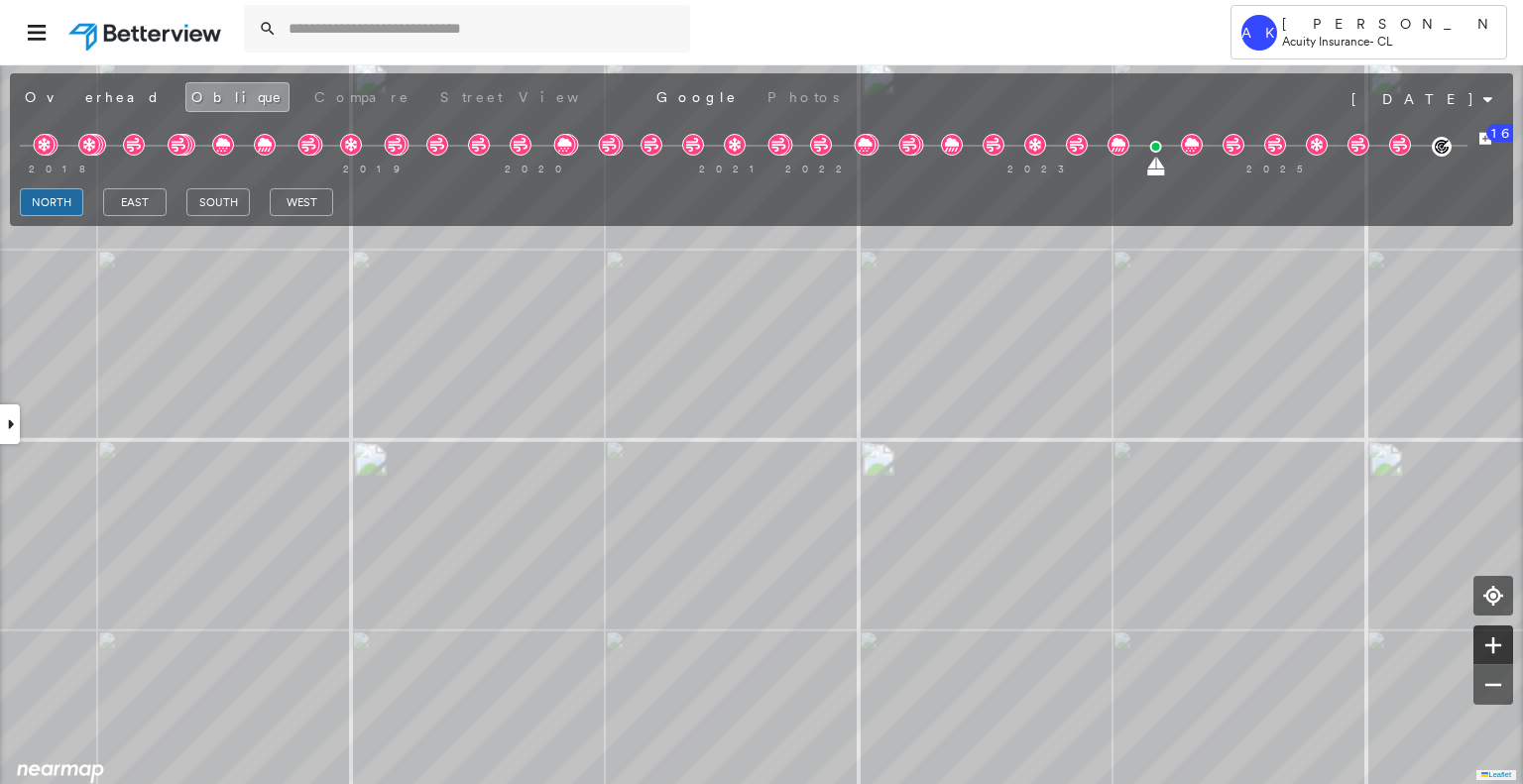 click 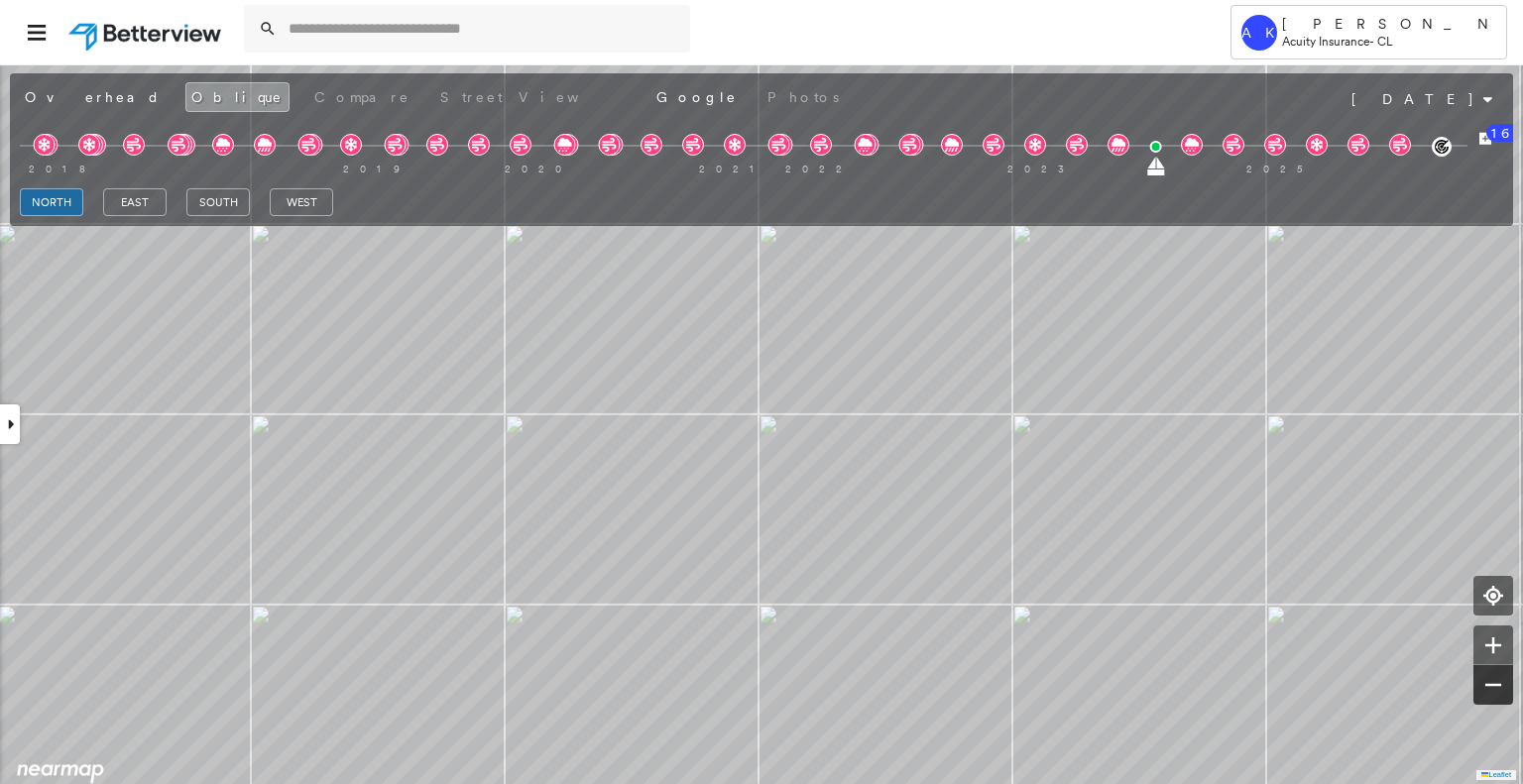 click 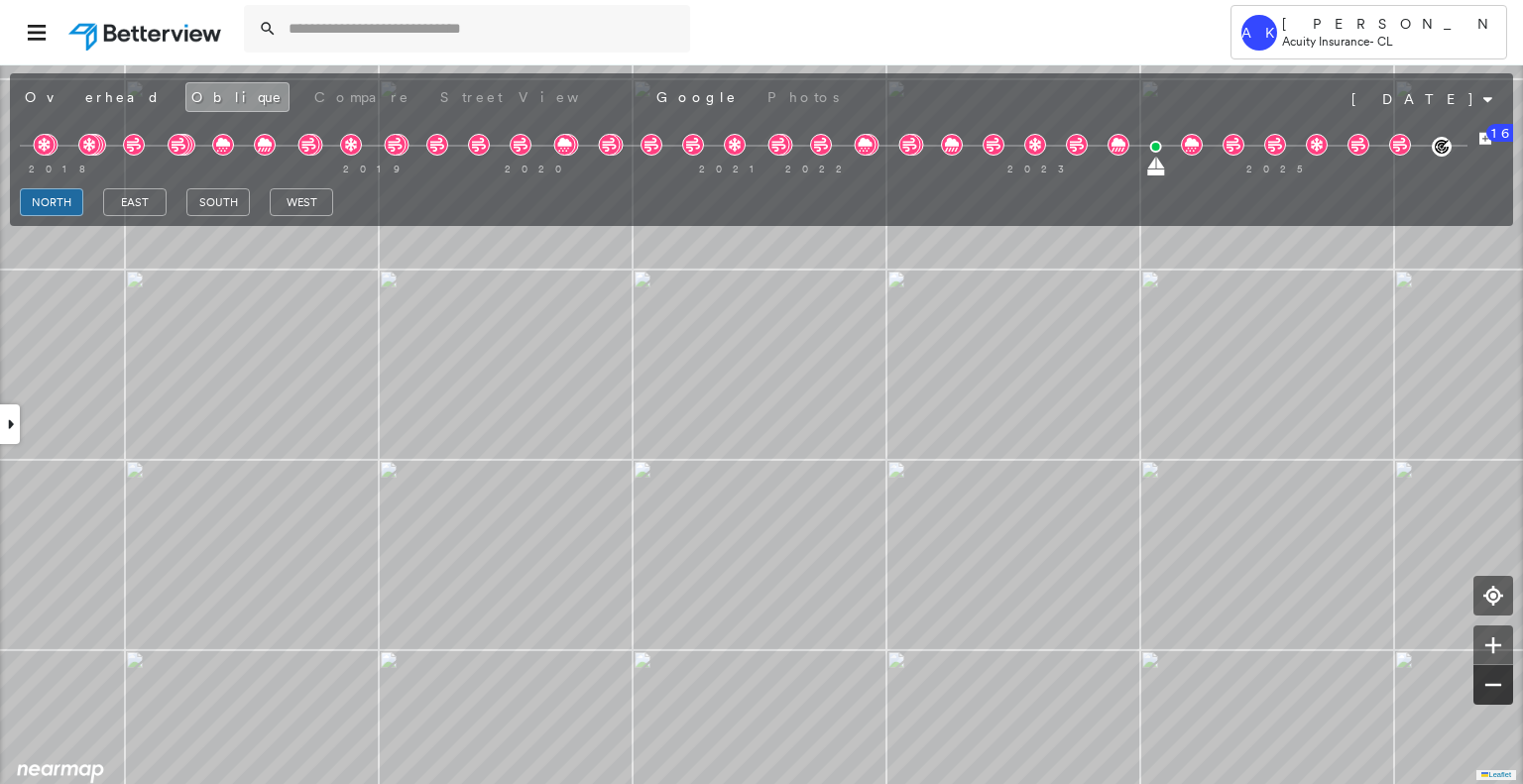 click 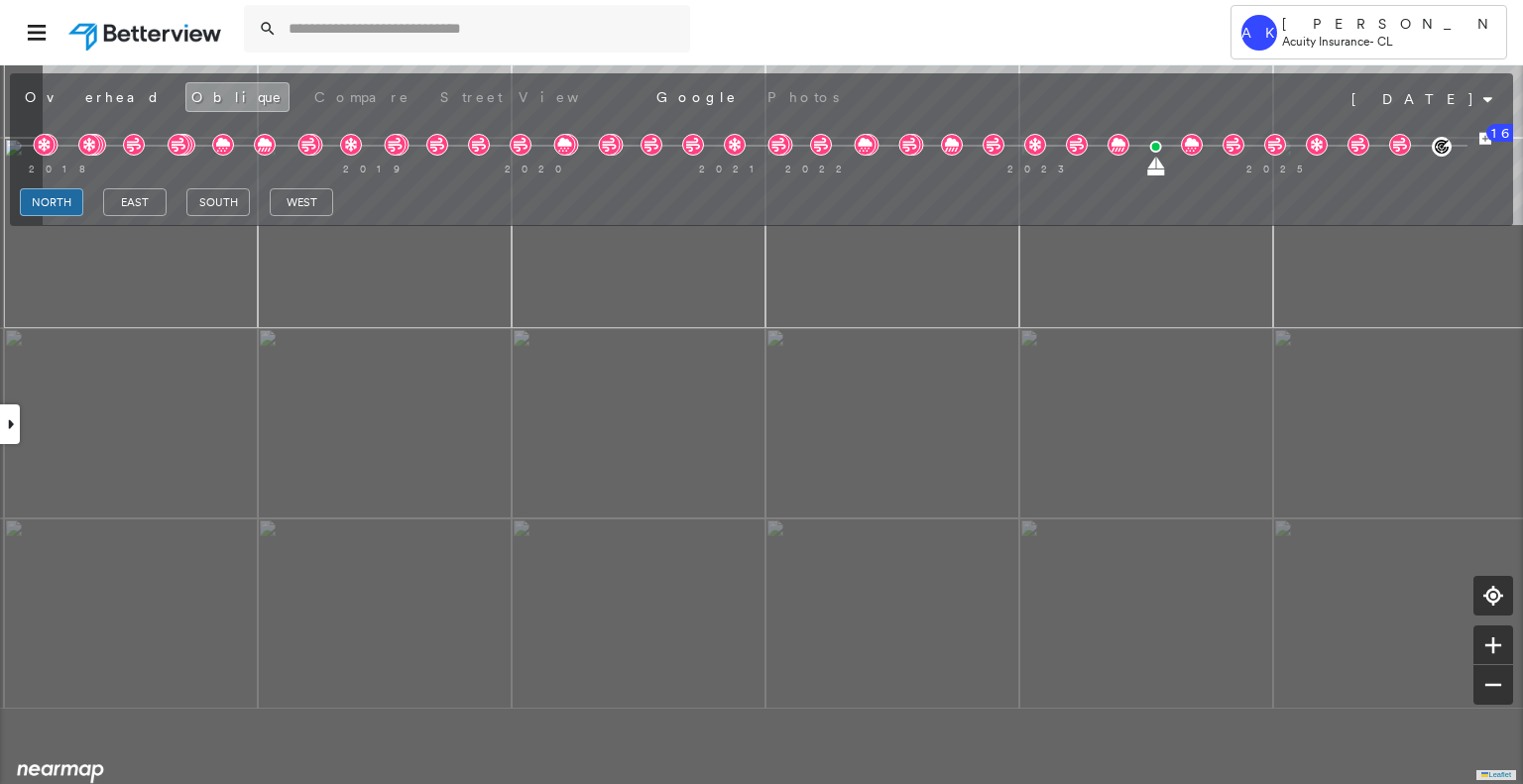 click on "AK [PERSON_NAME] Acuity Insurance  -   CL [STREET_ADDRESS] Assigned to:  - Assigned to:  - Assigned to:  - Open Comments Download PDF Report Summary Construction Occupancy Protection Exposure Determination Overhead Obliques Street View Roof Spotlight™ Index :  96 out of 100 0 100 25 50 75 1 Building Roof Scores 1 Buildings Policy Information Flags :  3 (0 cleared, 3 uncleared) Copilot Welcome to Copilot! 😊
I'm here to help. You can ask me anything about this property. I might not know everything, but I'm learning more every day!  Right now, I am 100% experimental and I might even display something inaccurate. Your questions help me to learn and your understanding helps me to grow! * ​ Construction Roof Spotlights :  Overhang Property Features :  Car, Patio Furniture, Boat, Yard Debris, Asphalt and 4 more Roof Size & Shape :  1 building  - [PERSON_NAME] | Metal Panel Assessor and MLS Details BuildZoom - Building Permit Data and Analysis Occupancy Ownership Place Detail Wind 3" at bounding box center [762, 423] 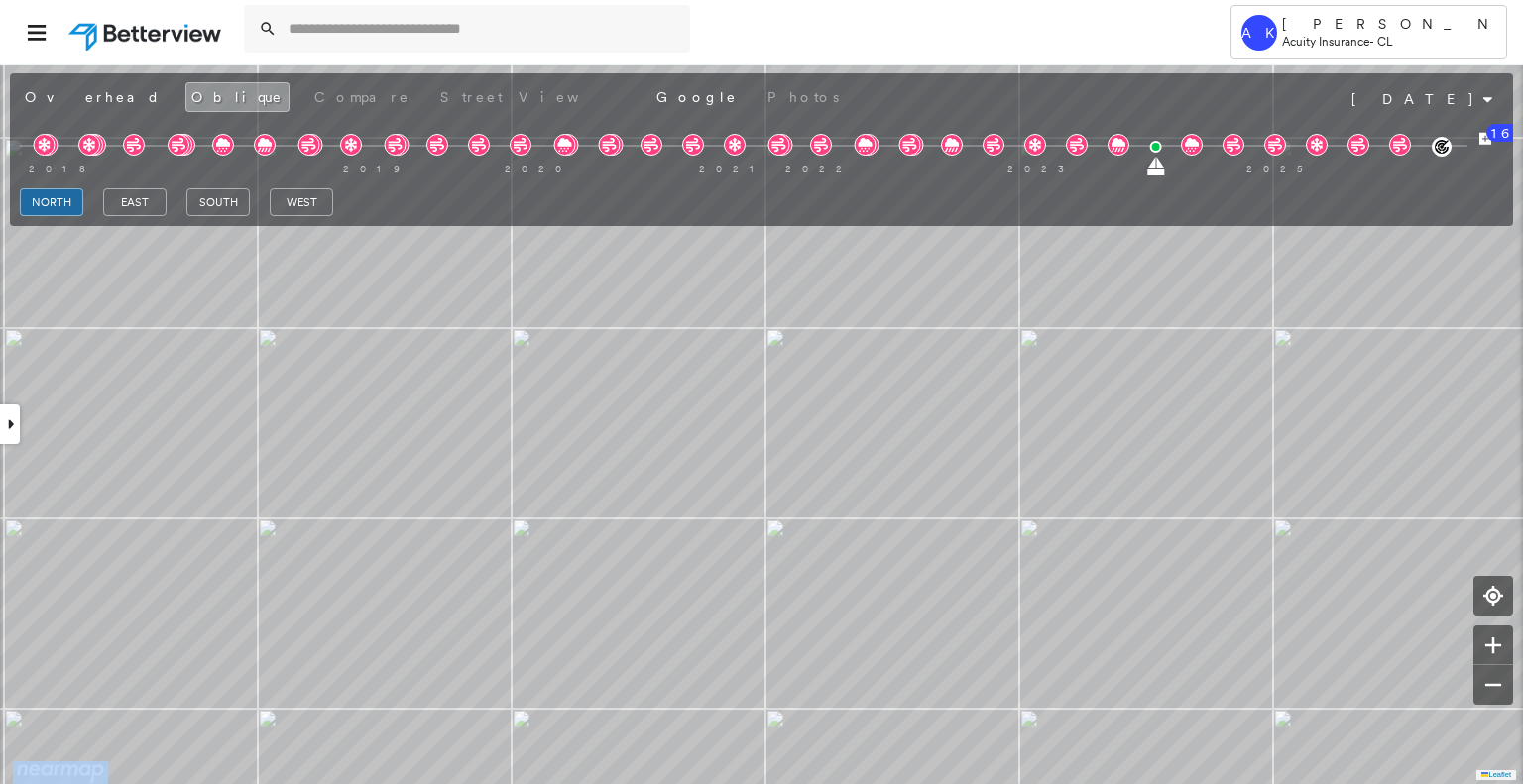 click on "[STREET_ADDRESS] Assigned to:  - Assigned to:  - Assigned to:  - Open Comments Download PDF Report Summary Construction Occupancy Protection Exposure Determination Overhead Obliques Street View Roof Spotlight™ Index :  96 out of 100 0 100 25 50 75 1 Building Roof Scores 1 Buildings Policy Information Flags :  3 (0 cleared, 3 uncleared) Copilot Welcome to Copilot! 😊
I'm here to help. You can ask me anything about this property. I might not know everything, but I'm learning more every day!  Right now, I am 100% experimental and I might even display something inaccurate. Your questions help me to learn and your understanding helps me to grow! * ​ Construction Roof Spotlights :  Overhang Property Features :  Car, Patio Furniture, Boat, Yard Debris, Asphalt and 4 more Roof Size & Shape :  1 building  - [PERSON_NAME] | Metal Panel Assessor and MLS Details BuildZoom - Building Permit Data and Analysis Occupancy Ownership Place Detail Google - Places Property Lookup-Acuity Protection 3" at bounding box center (762, 423) 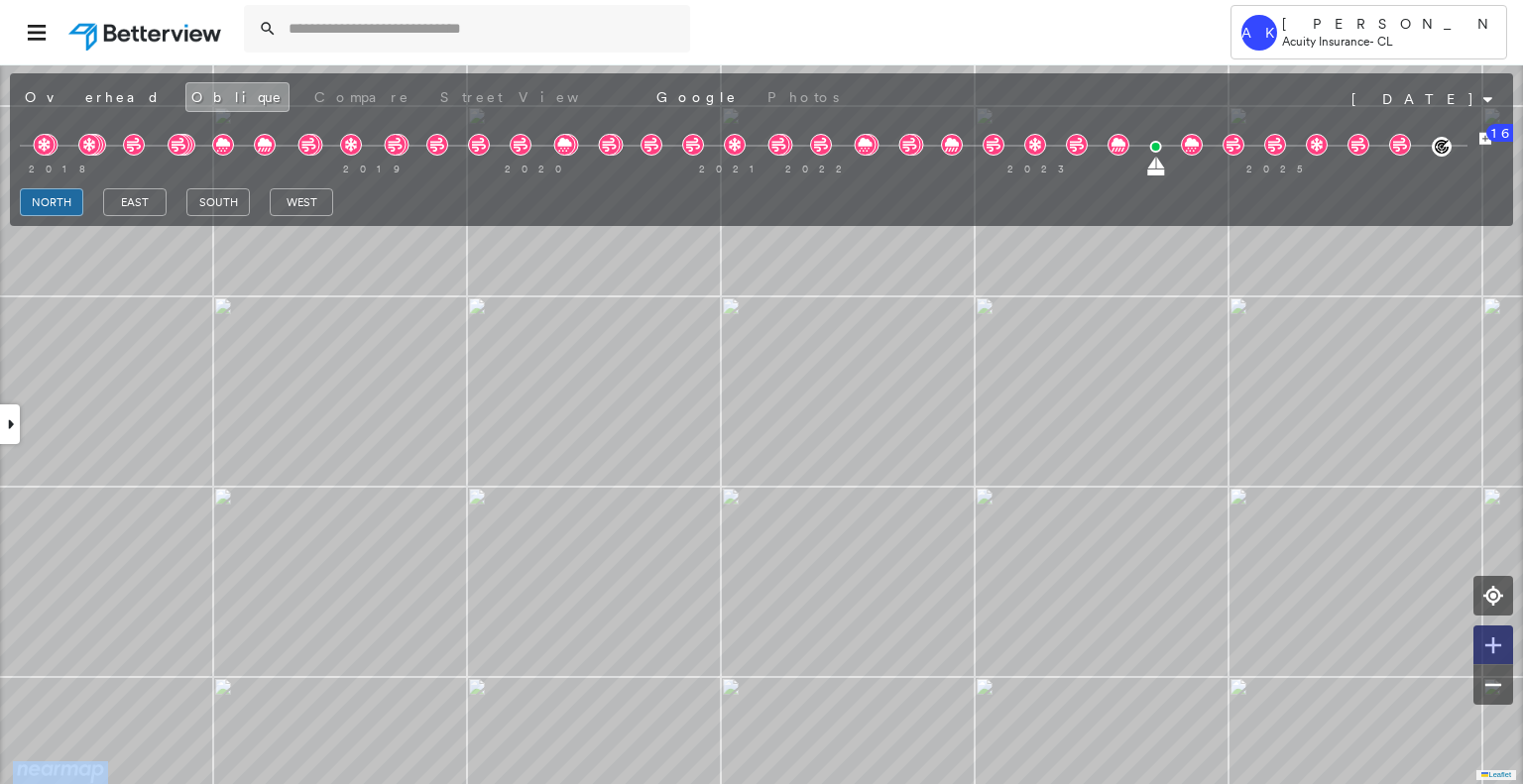 click 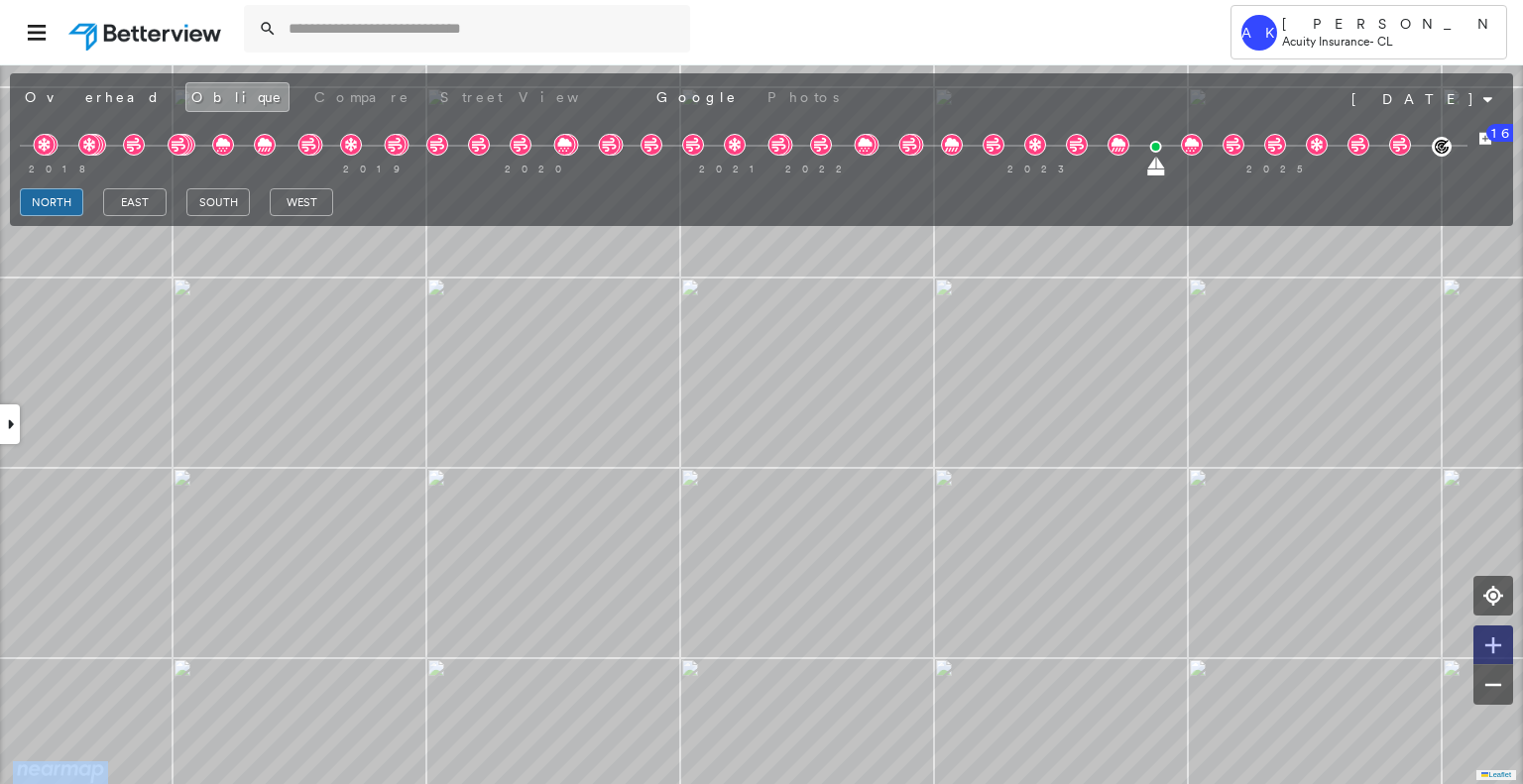 click 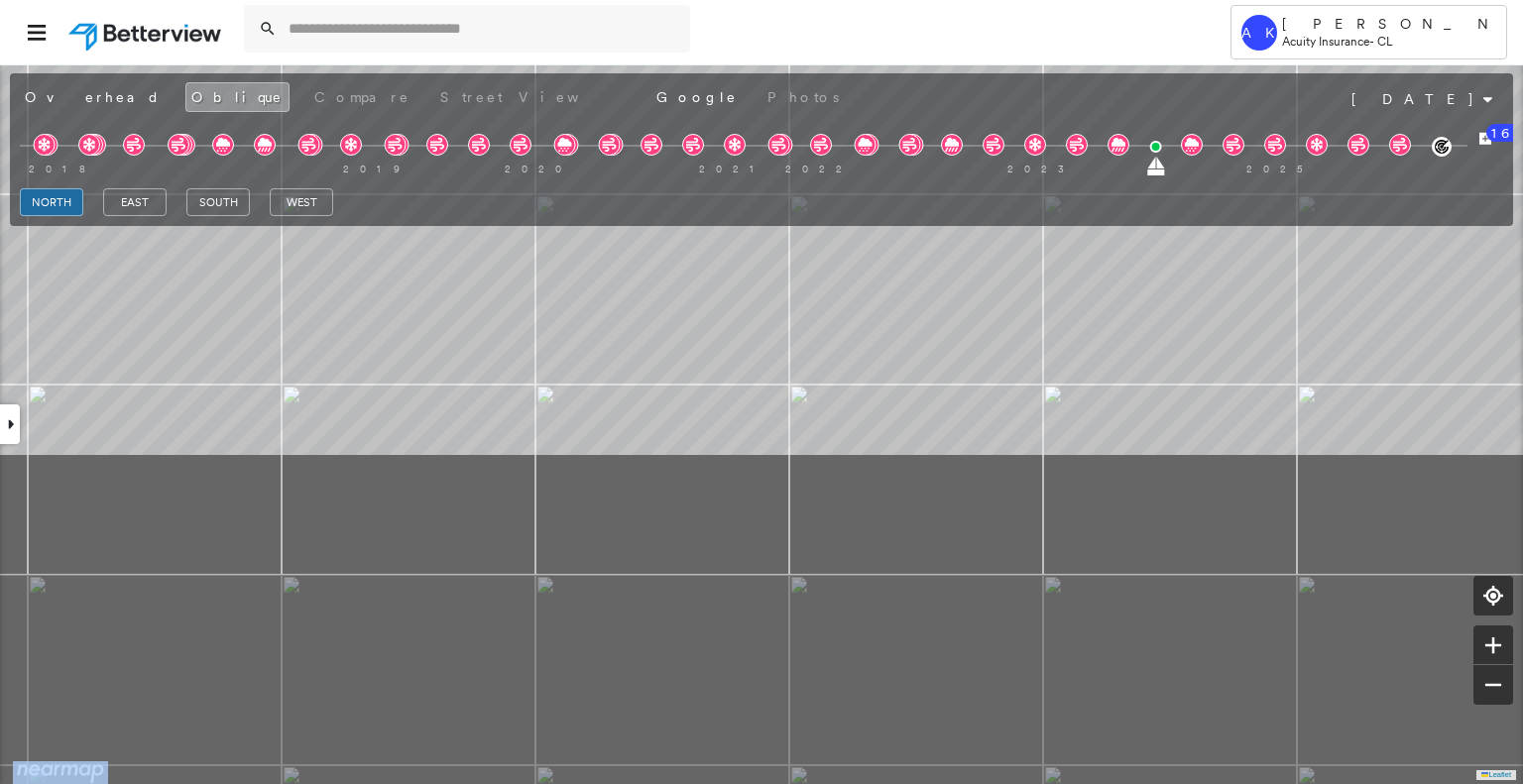 click on "Tower AK [PERSON_NAME] Acuity Insurance  -   CL [STREET_ADDRESS] Assigned to:  - Assigned to:  - Assigned to:  - Open Comments Download PDF Report Summary Construction Occupancy Protection Exposure Determination Overhead Obliques Street View Roof Spotlight™ Index :  96 out of 100 0 100 25 50 75 1 Building Roof Scores 1 Buildings Policy Information Flags :  3 (0 cleared, 3 uncleared) Copilot Welcome to Copilot! 😊
I'm here to help. You can ask me anything about this property. I might not know everything, but I'm learning more every day!  Right now, I am 100% experimental and I might even display something inaccurate. Your questions help me to learn and your understanding helps me to grow! * ​ Construction Roof Spotlights :  Overhang Property Features :  Car, Patio Furniture, Boat, Yard Debris, Asphalt and 4 more Roof Size & Shape :  1 building  - [PERSON_NAME] | Metal Panel Assessor and MLS Details BuildZoom - Building Permit Data and Analysis Occupancy Ownership Place Detail" at bounding box center (762, 392) 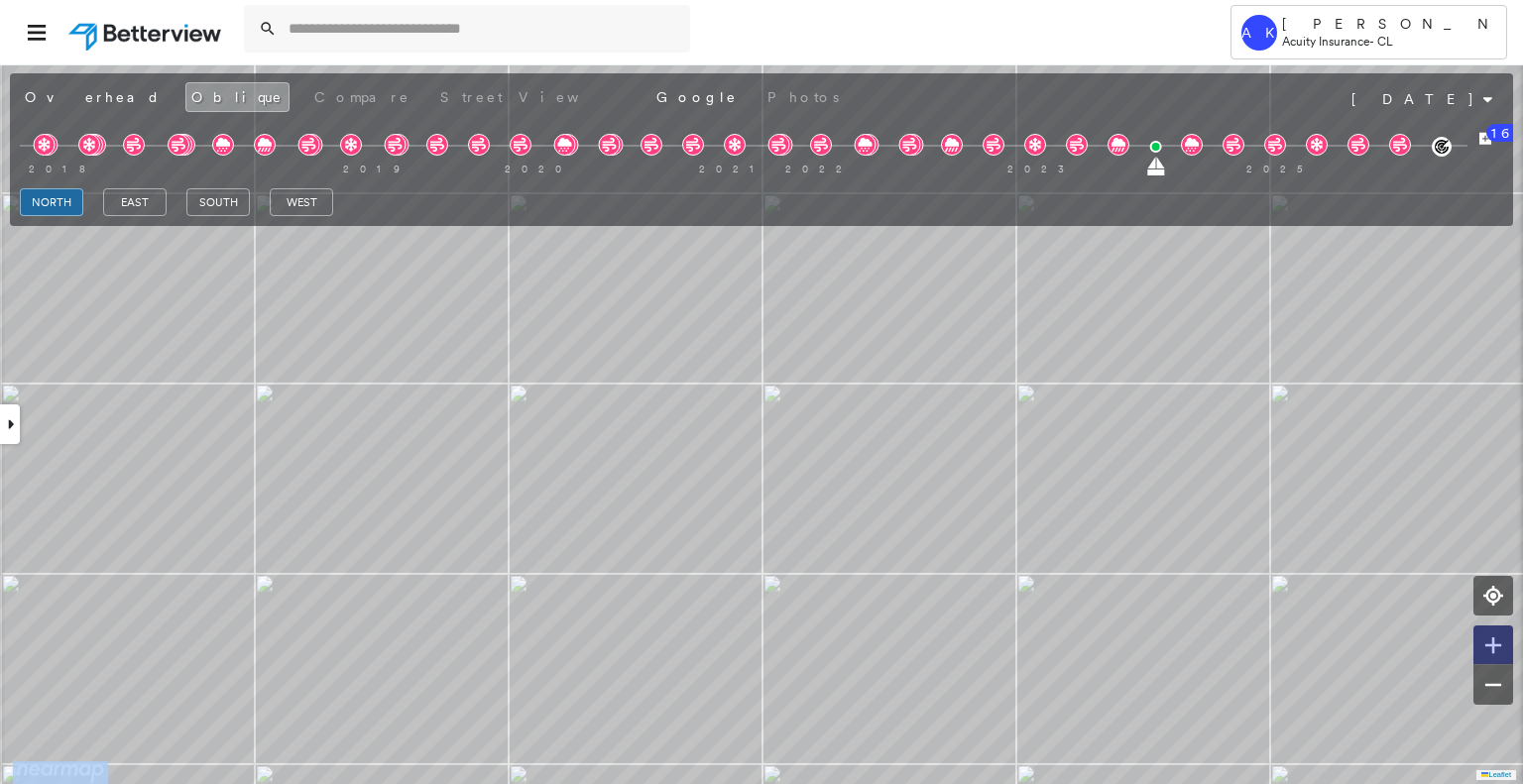 click 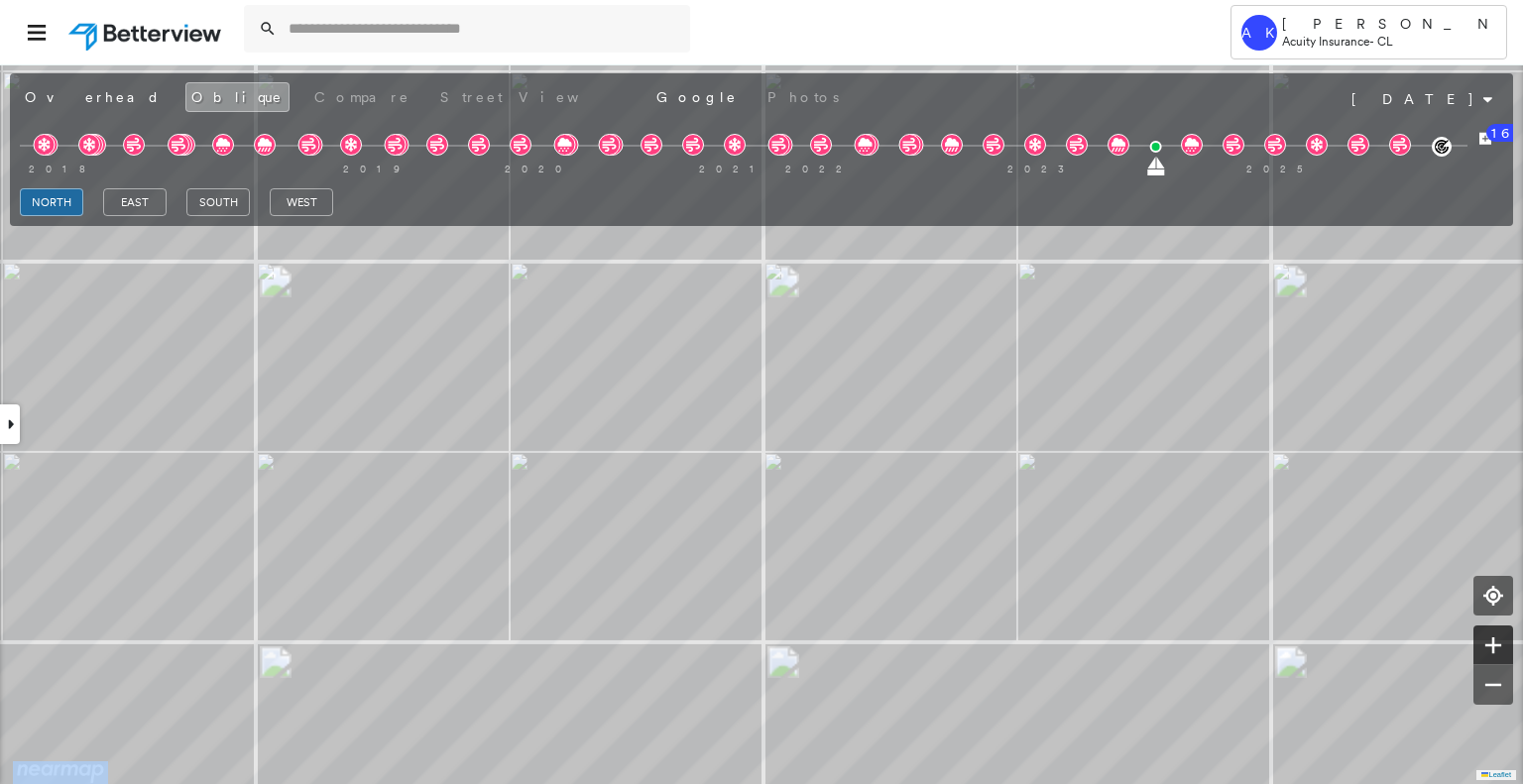 click 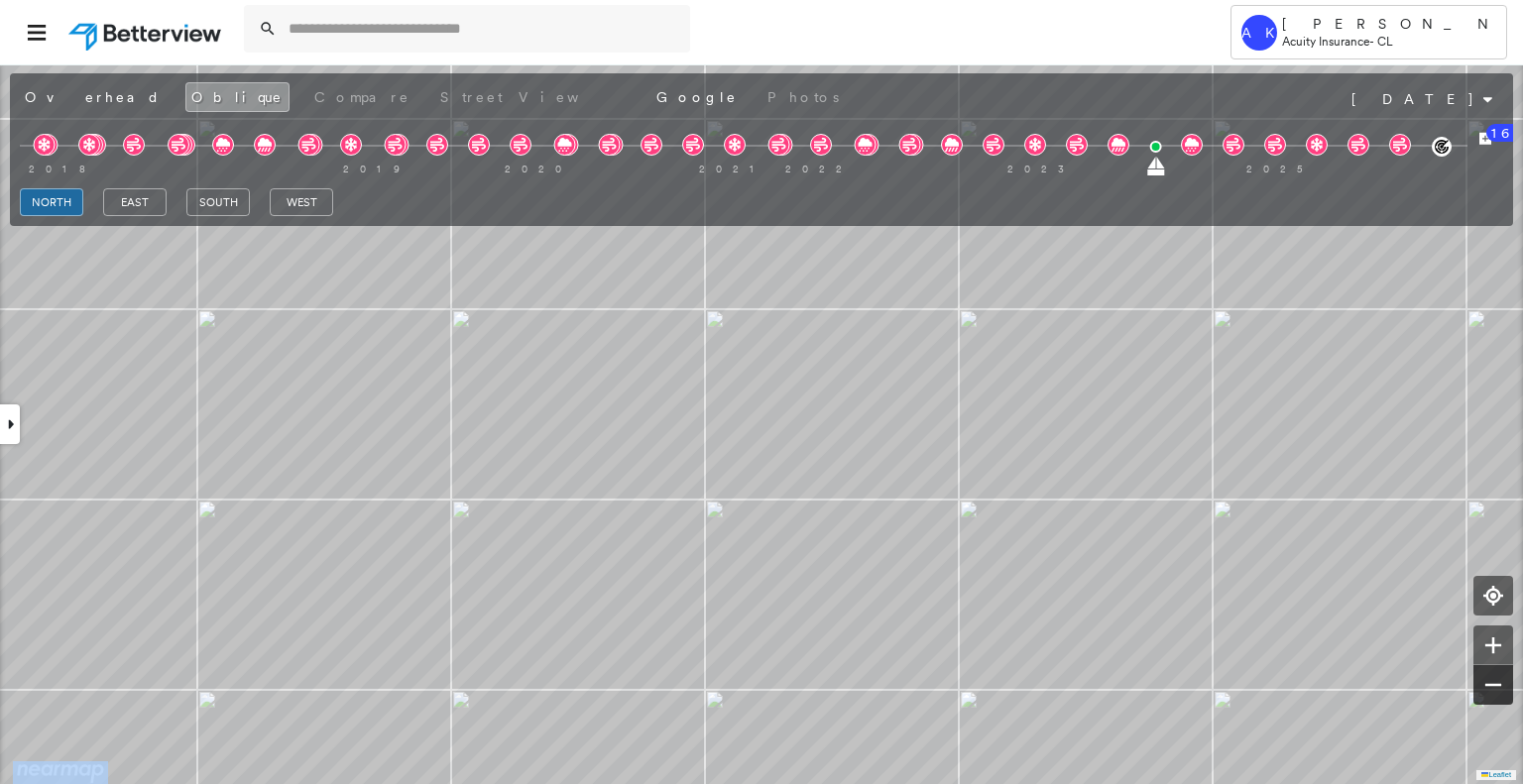click at bounding box center [1493, 685] 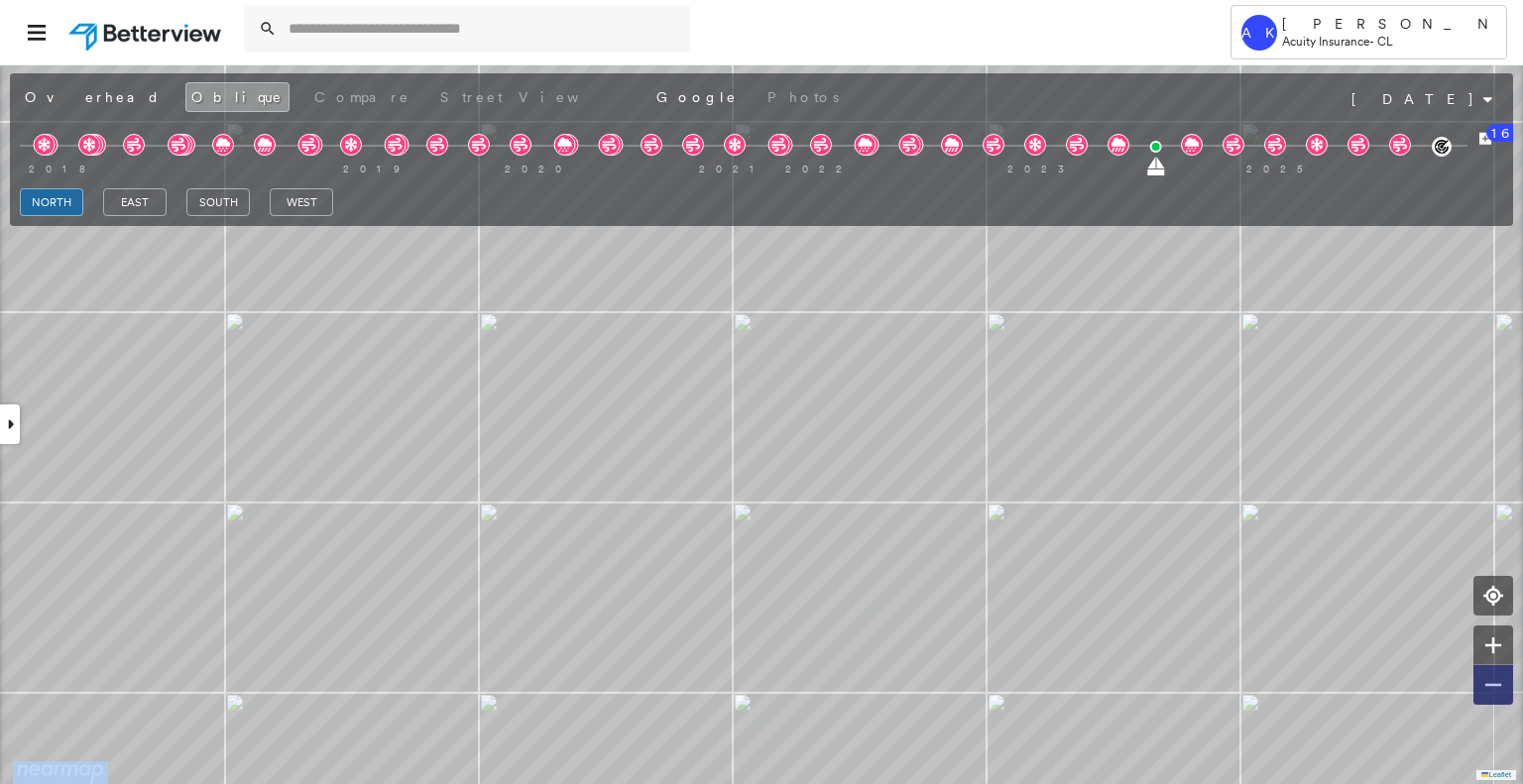 click at bounding box center [1493, 685] 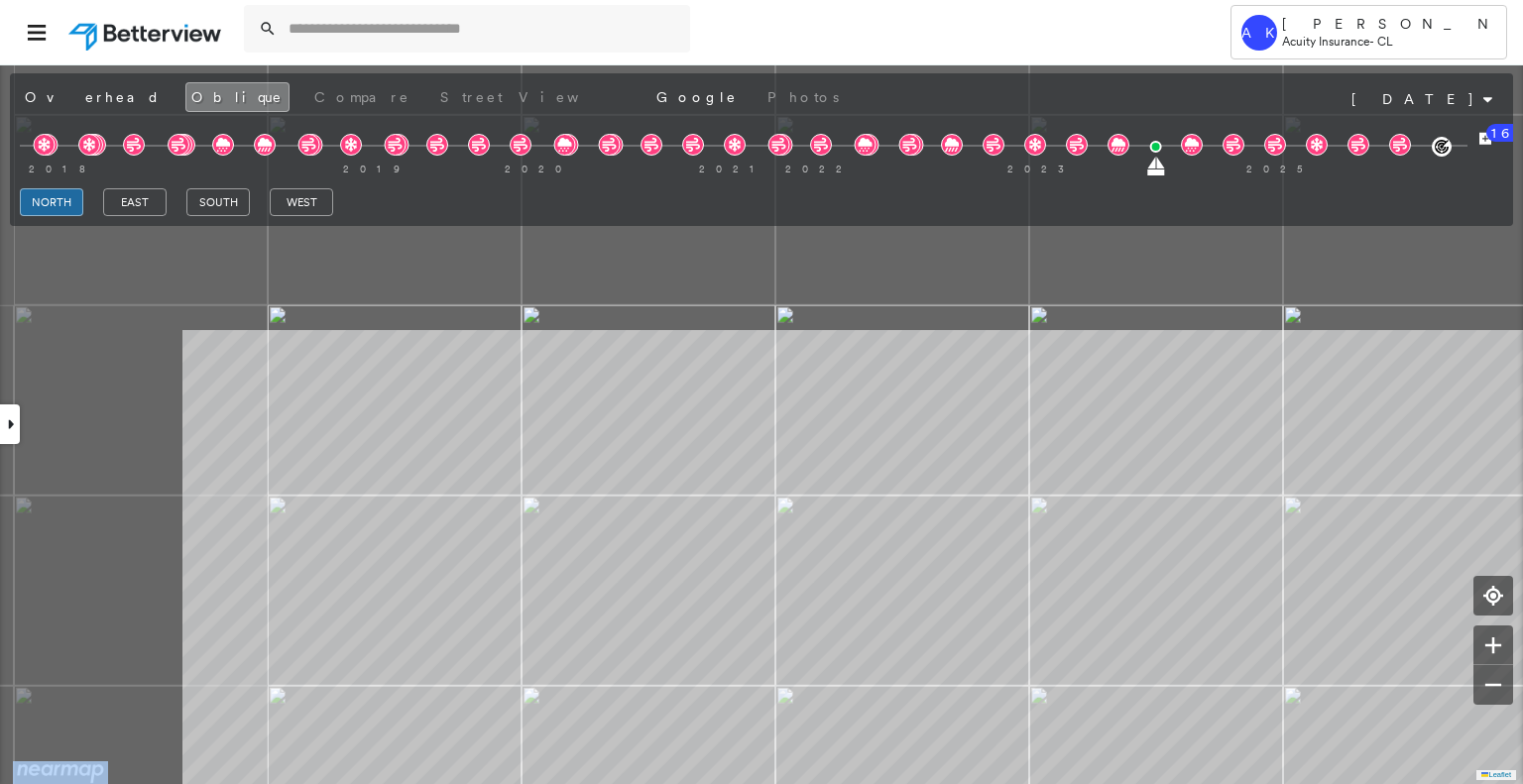 click on "Tower AK [PERSON_NAME] Acuity Insurance  -   CL [STREET_ADDRESS] Assigned to:  - Assigned to:  - Assigned to:  - Open Comments Download PDF Report Summary Construction Occupancy Protection Exposure Determination Overhead Obliques Street View Roof Spotlight™ Index :  96 out of 100 0 100 25 50 75 1 Building Roof Scores 1 Buildings Policy Information Flags :  3 (0 cleared, 3 uncleared) Copilot Welcome to Copilot! 😊
I'm here to help. You can ask me anything about this property. I might not know everything, but I'm learning more every day!  Right now, I am 100% experimental and I might even display something inaccurate. Your questions help me to learn and your understanding helps me to grow! * ​ Construction Roof Spotlights :  Overhang Property Features :  Car, Patio Furniture, Boat, Yard Debris, Asphalt and 4 more Roof Size & Shape :  1 building  - [PERSON_NAME] | Metal Panel Assessor and MLS Details BuildZoom - Building Permit Data and Analysis Occupancy Ownership Place Detail" at bounding box center [762, 392] 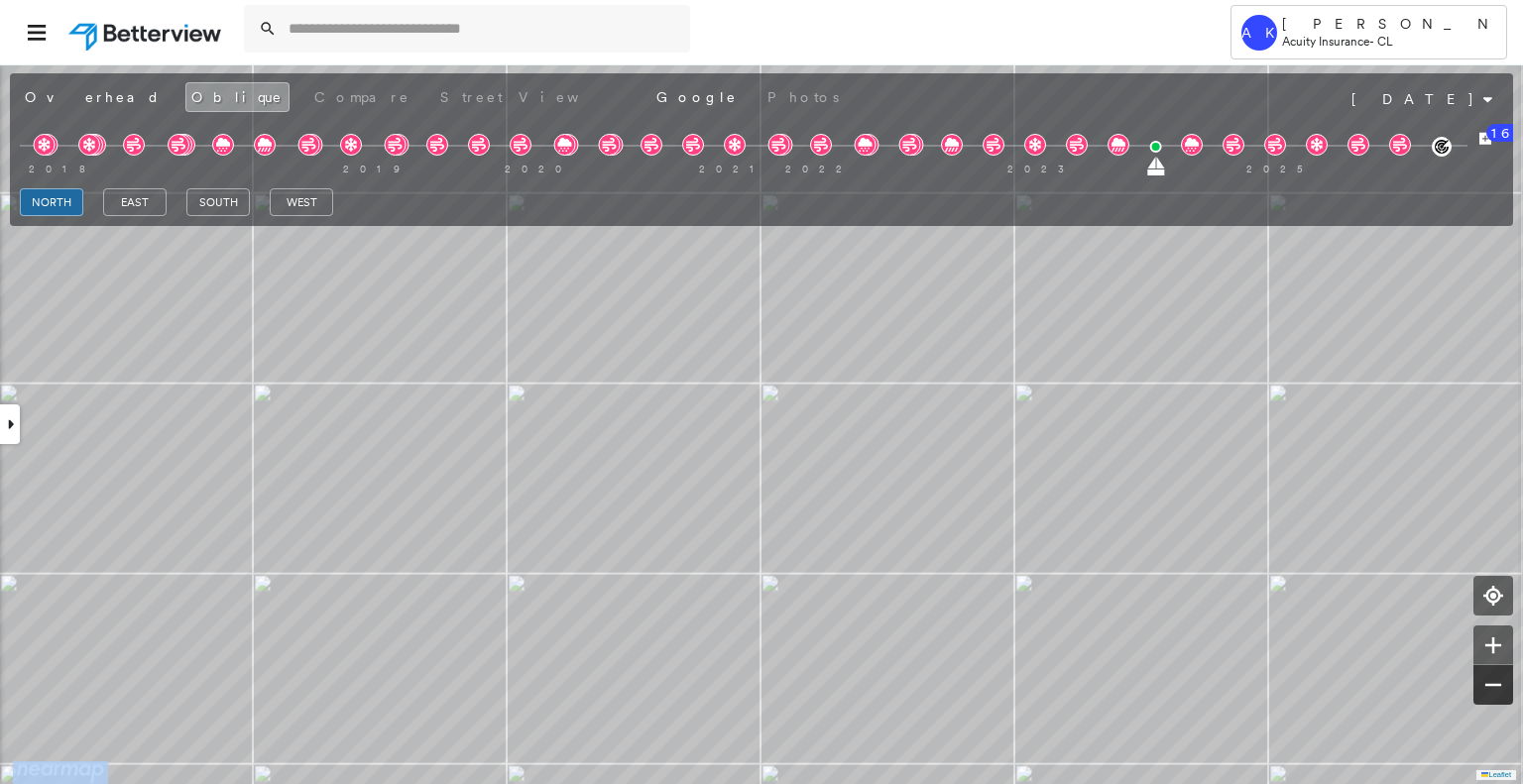 click at bounding box center [1493, 685] 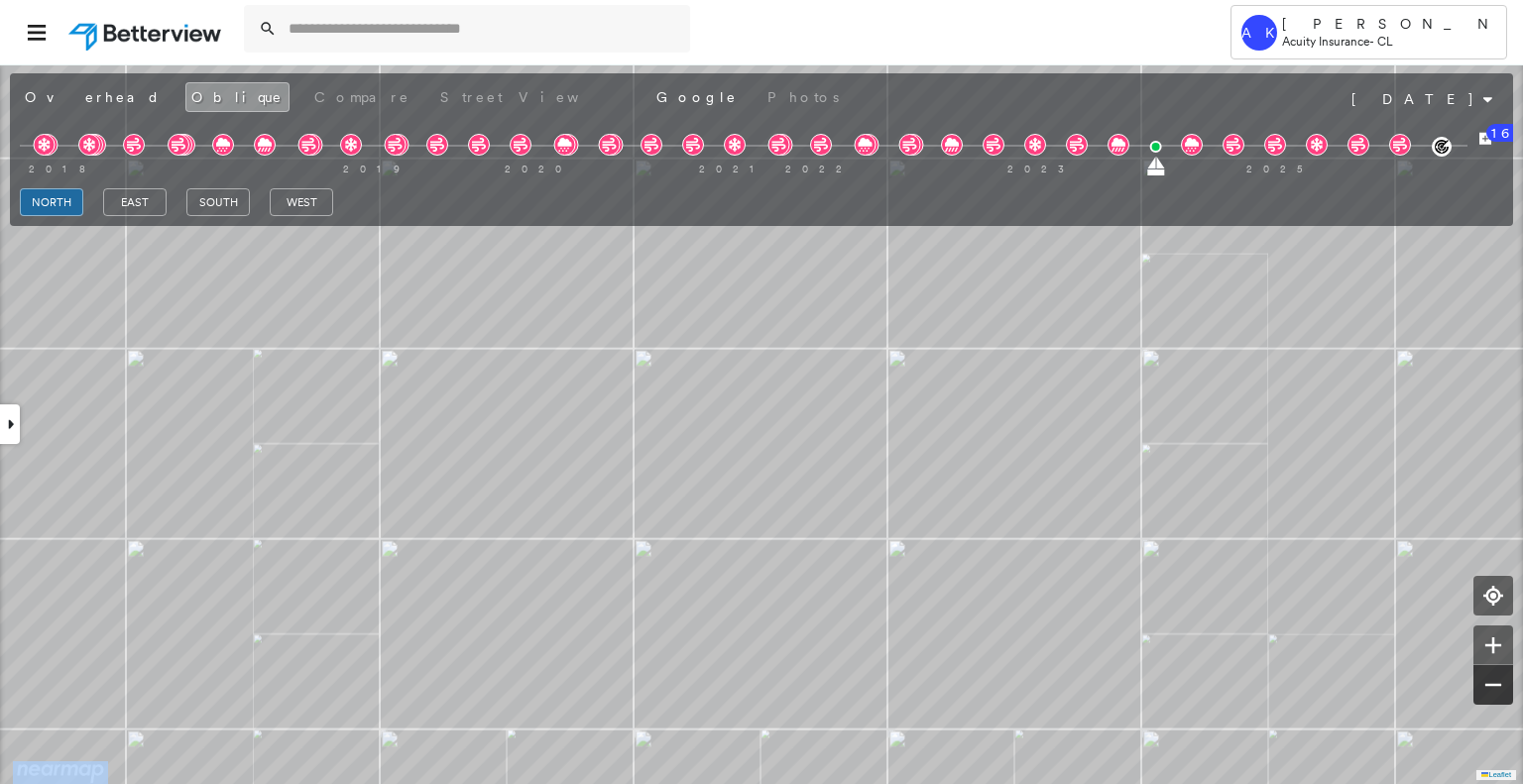 click at bounding box center [1493, 685] 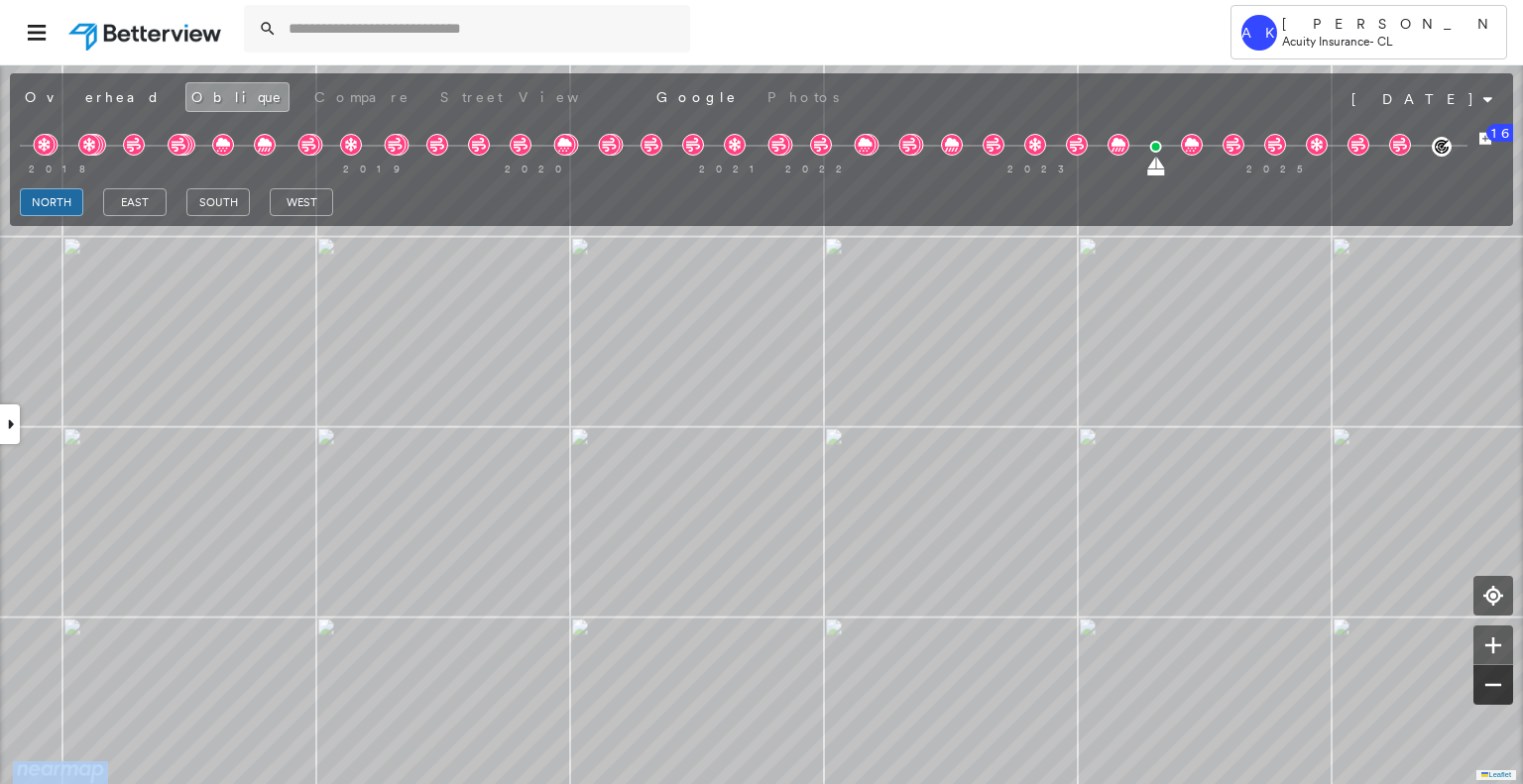 click at bounding box center [1493, 685] 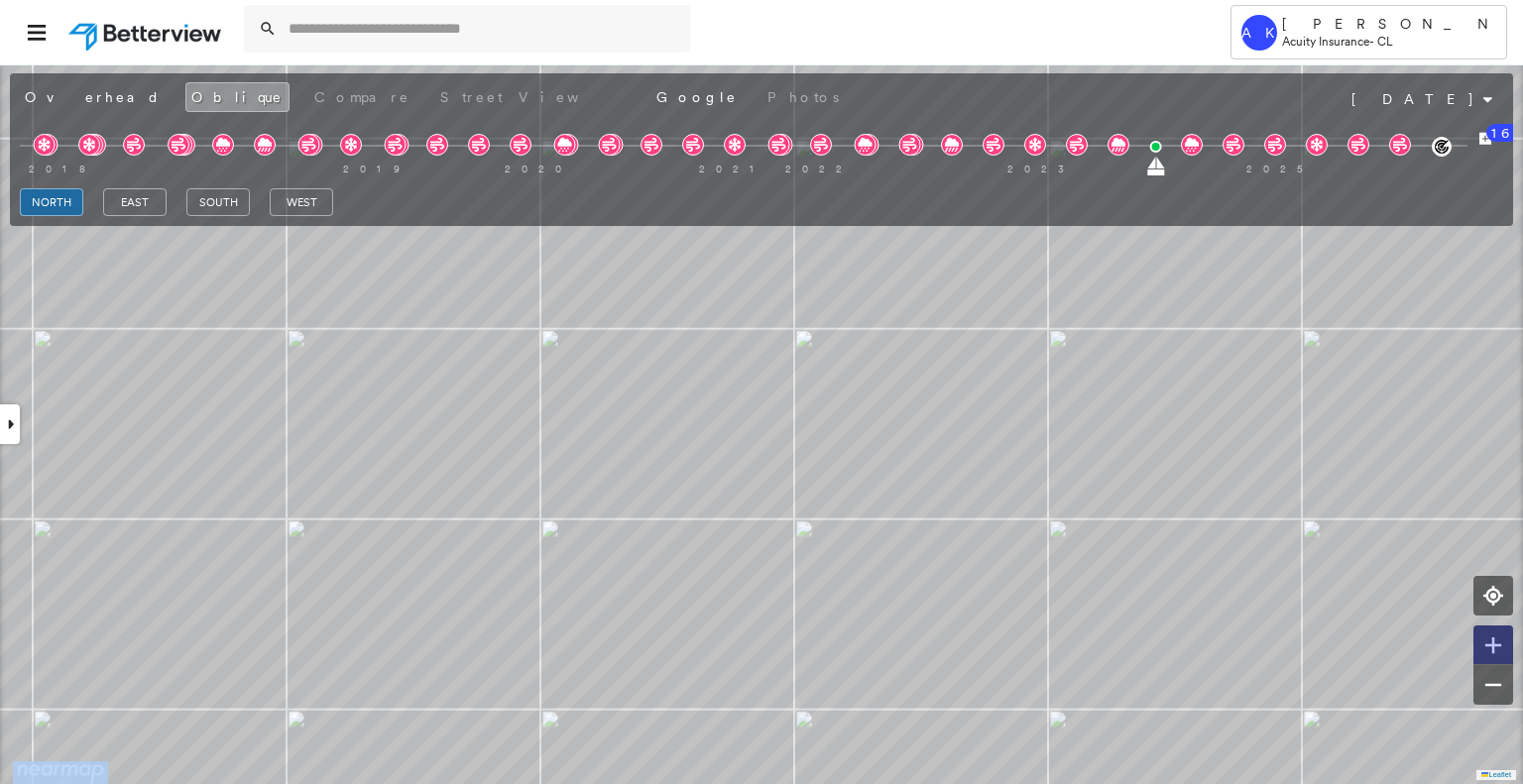 click 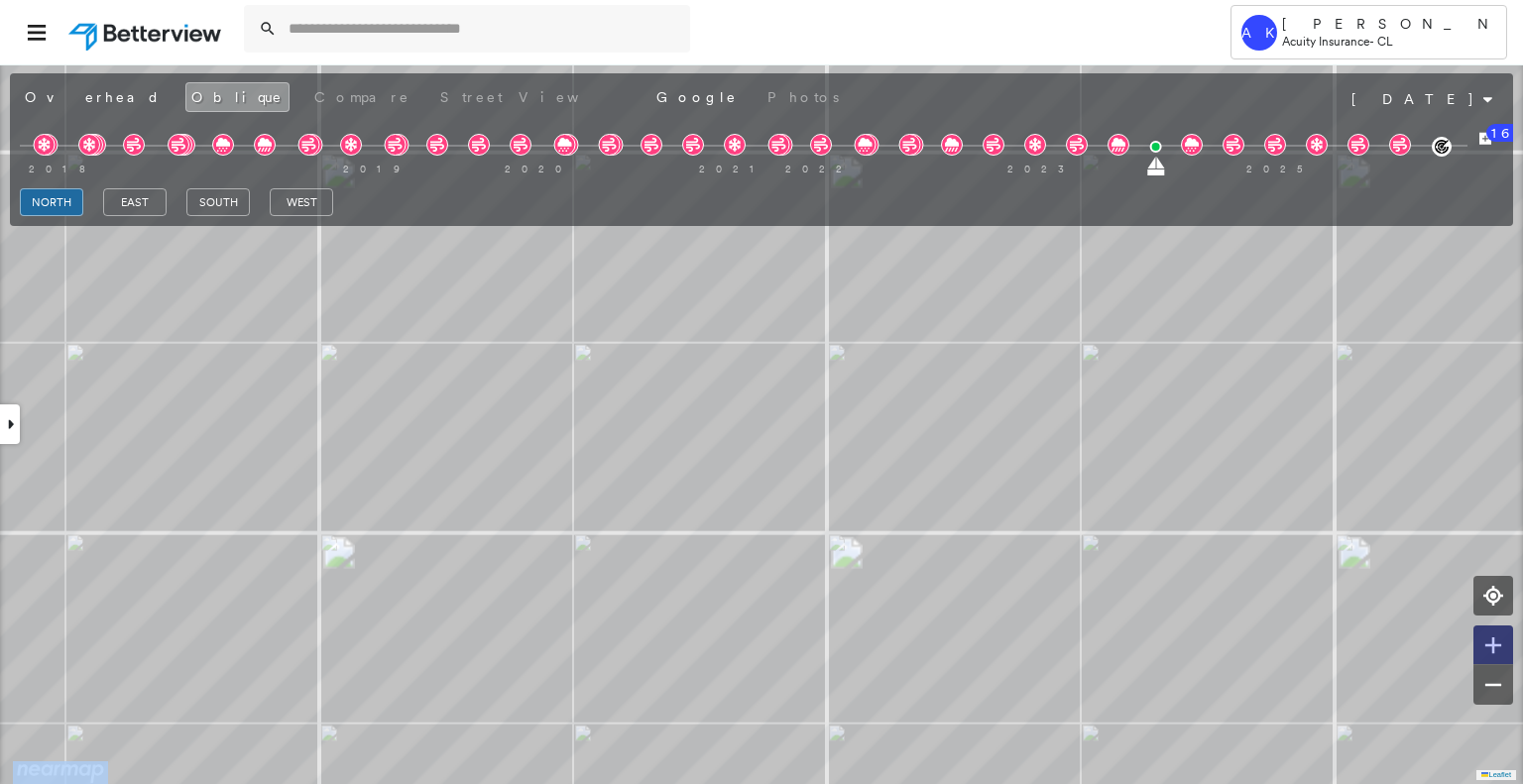 click 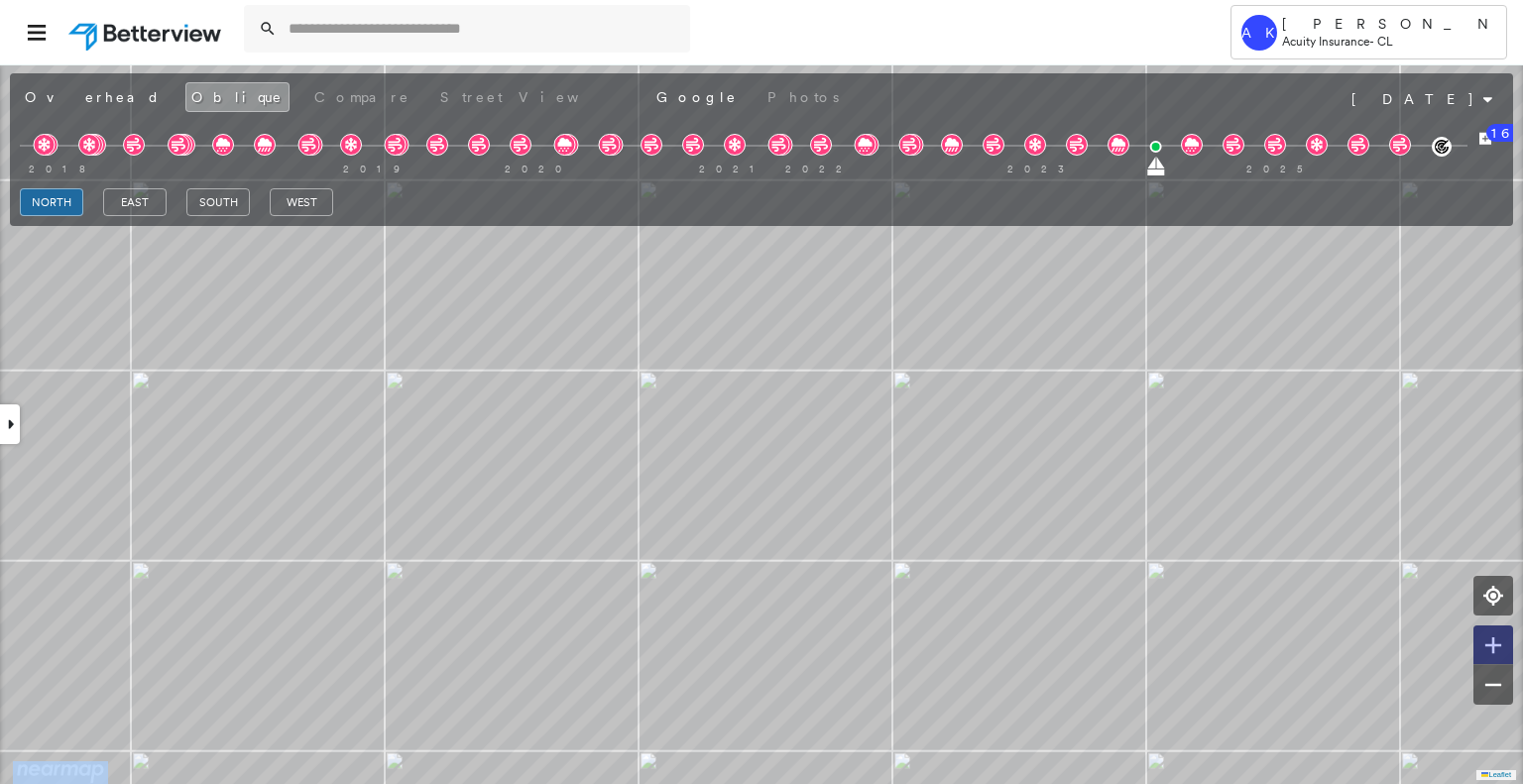 click 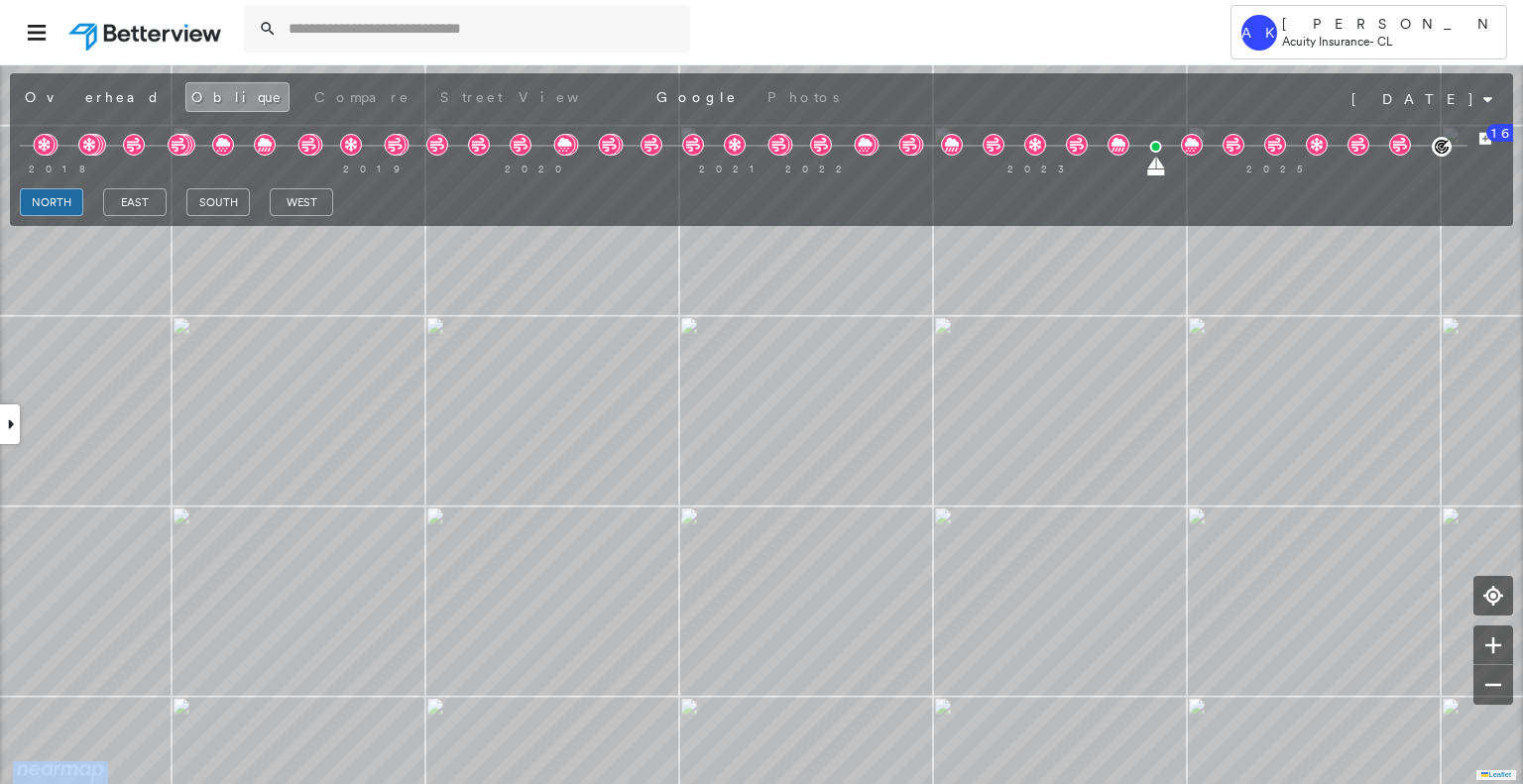 click 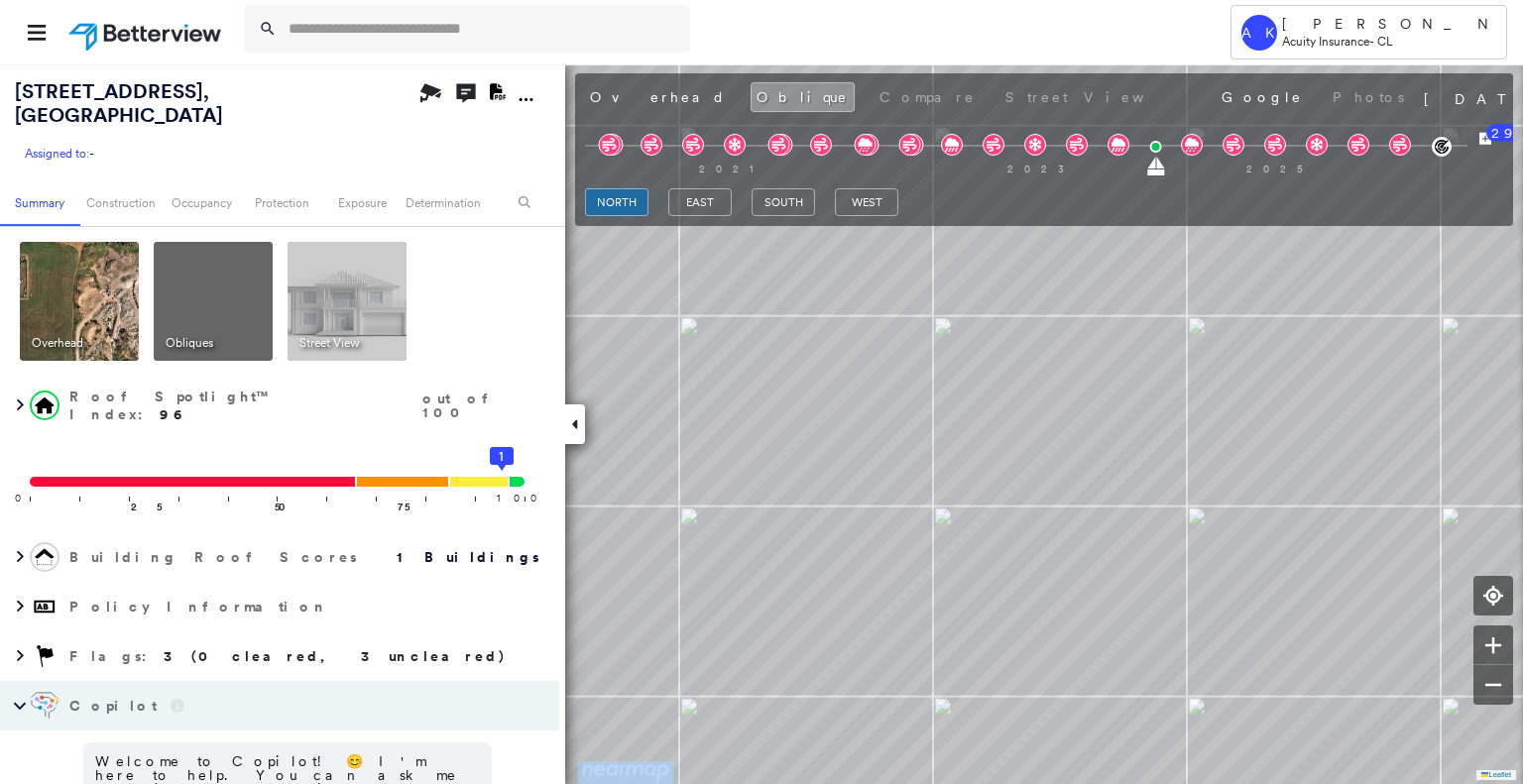 click at bounding box center [347, 301] 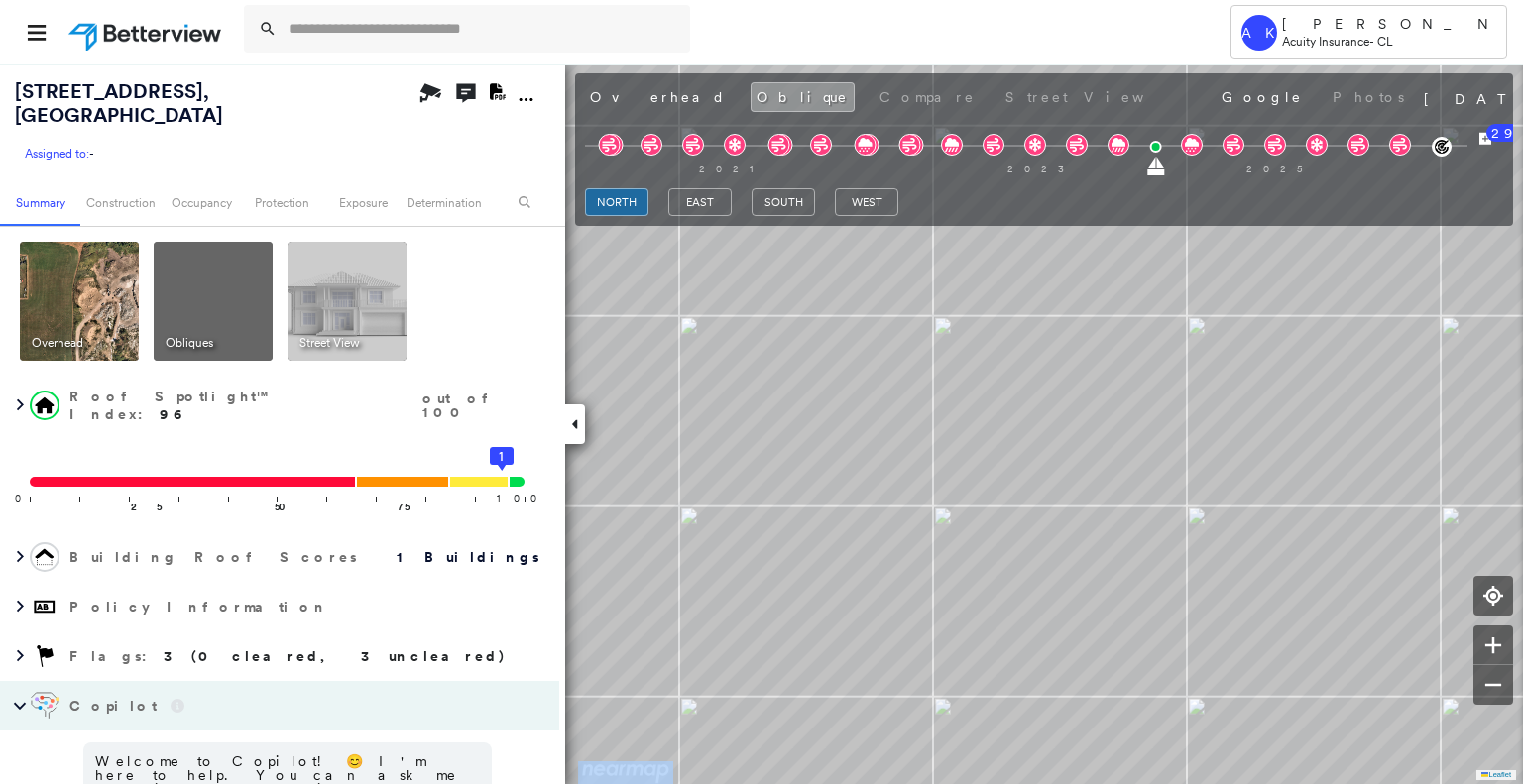 click at bounding box center [347, 301] 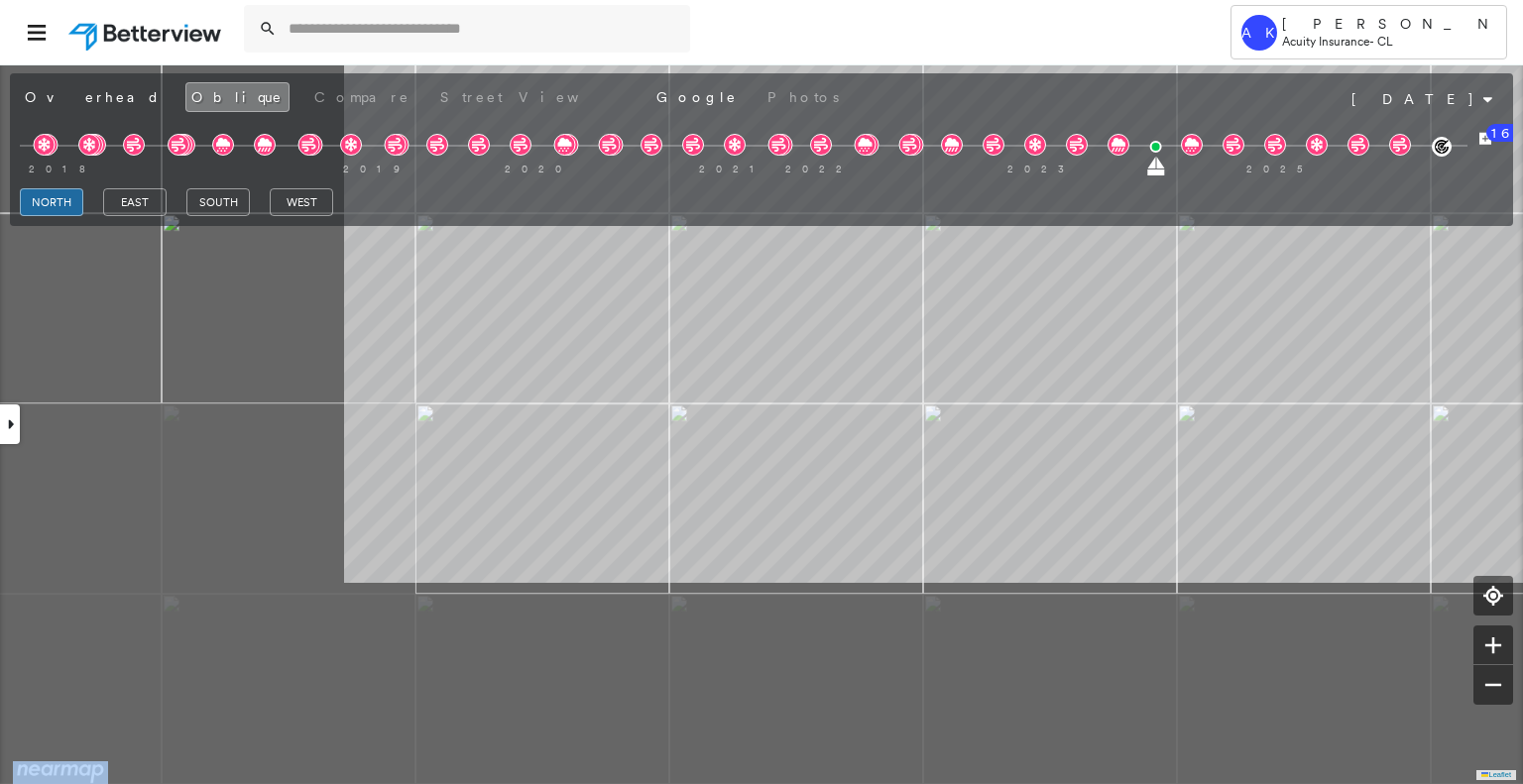click on "[STREET_ADDRESS] Assigned to:  - Assigned to:  - Assigned to:  - Open Comments Download PDF Report Summary Construction Occupancy Protection Exposure Determination Overhead Obliques Street View Roof Spotlight™ Index :  96 out of 100 0 100 25 50 75 1 Building Roof Scores 1 Buildings Policy Information Flags :  3 (0 cleared, 3 uncleared) Copilot Welcome to Copilot! 😊
I'm here to help. You can ask me anything about this property. I might not know everything, but I'm learning more every day!  Right now, I am 100% experimental and I might even display something inaccurate. Your questions help me to learn and your understanding helps me to grow! * ​ Construction Roof Spotlights :  Overhang Property Features :  Car, Patio Furniture, Boat, Yard Debris, Asphalt and 4 more Roof Size & Shape :  1 building  - [PERSON_NAME] | Metal Panel Assessor and MLS Details BuildZoom - Building Permit Data and Analysis Occupancy Ownership Place Detail Google - Places Property Lookup-Acuity Protection 3" at bounding box center [762, 423] 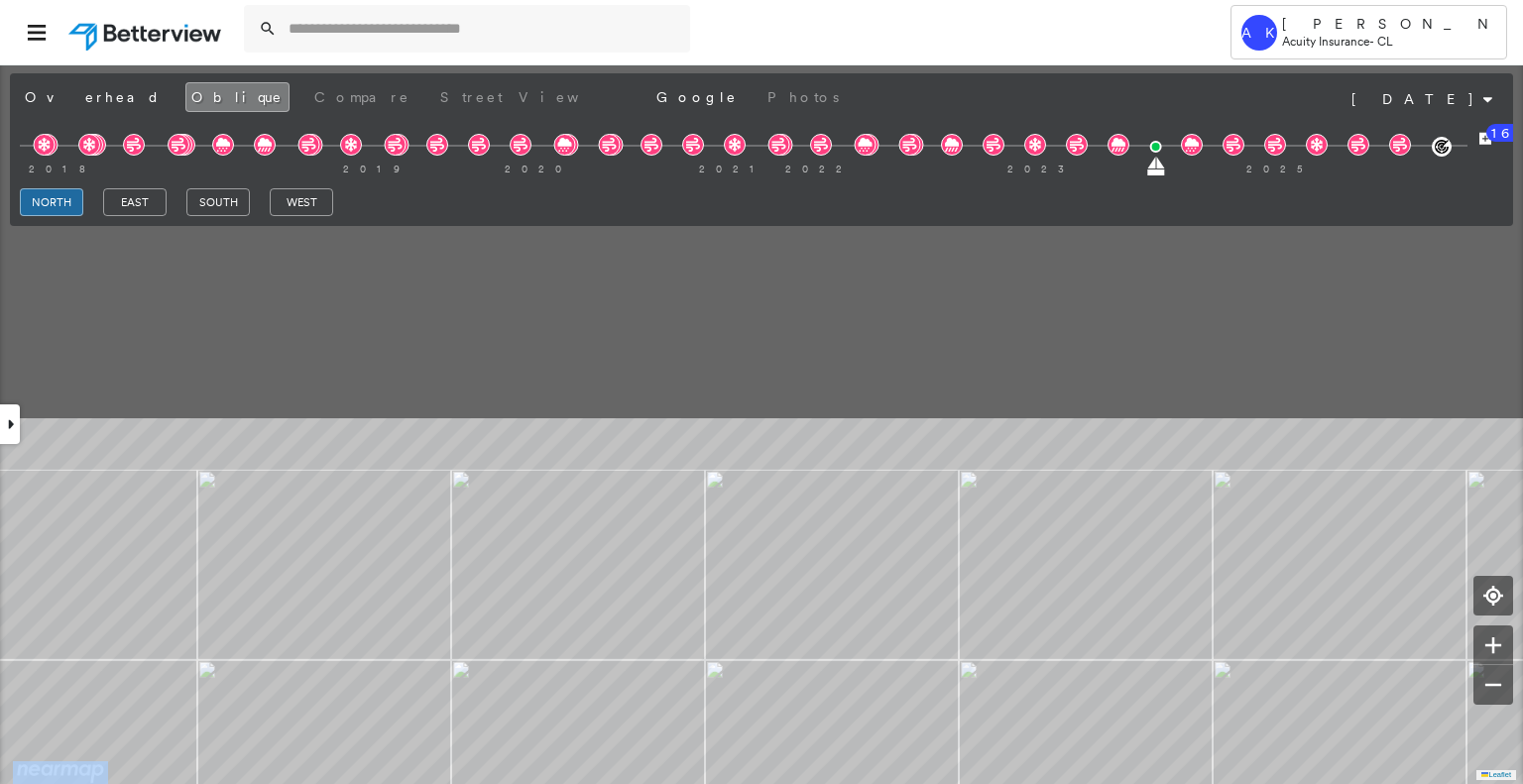 click on "Tower AK [PERSON_NAME] Acuity Insurance  -   CL [STREET_ADDRESS] Assigned to:  - Assigned to:  - Assigned to:  - Open Comments Download PDF Report Summary Construction Occupancy Protection Exposure Determination Overhead Obliques Street View Roof Spotlight™ Index :  96 out of 100 0 100 25 50 75 1 Building Roof Scores 1 Buildings Policy Information Flags :  3 (0 cleared, 3 uncleared) Copilot Welcome to Copilot! 😊
I'm here to help. You can ask me anything about this property. I might not know everything, but I'm learning more every day!  Right now, I am 100% experimental and I might even display something inaccurate. Your questions help me to learn and your understanding helps me to grow! * ​ Construction Roof Spotlights :  Overhang Property Features :  Car, Patio Furniture, Boat, Yard Debris, Asphalt and 4 more Roof Size & Shape :  1 building  - [PERSON_NAME] | Metal Panel Assessor and MLS Details BuildZoom - Building Permit Data and Analysis Occupancy Ownership Place Detail" at bounding box center [762, 392] 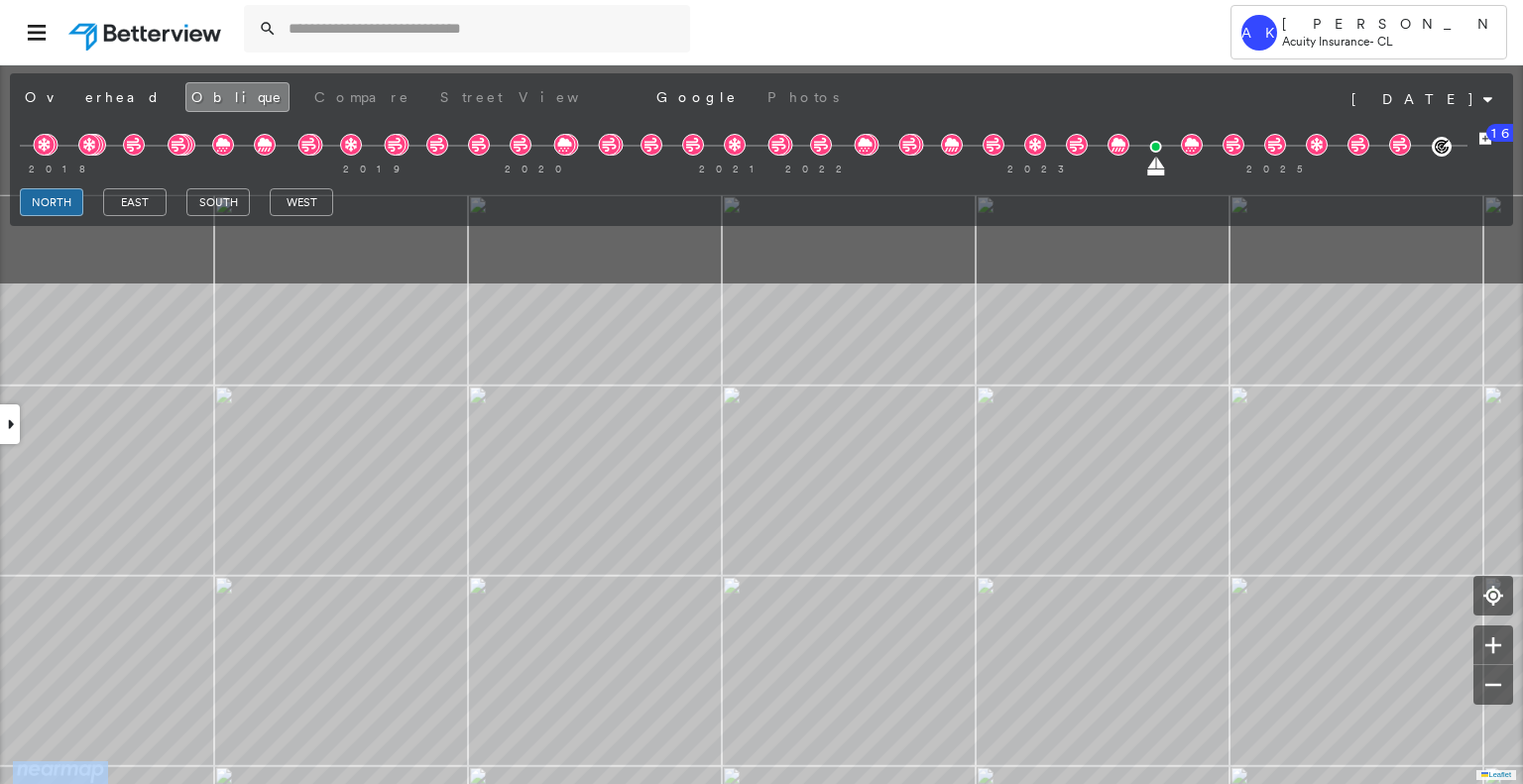 click on "Tower AK [PERSON_NAME] Acuity Insurance  -   CL [STREET_ADDRESS] Assigned to:  - Assigned to:  - Assigned to:  - Open Comments Download PDF Report Summary Construction Occupancy Protection Exposure Determination Overhead Obliques Street View Roof Spotlight™ Index :  96 out of 100 0 100 25 50 75 1 Building Roof Scores 1 Buildings Policy Information Flags :  3 (0 cleared, 3 uncleared) Copilot Welcome to Copilot! 😊
I'm here to help. You can ask me anything about this property. I might not know everything, but I'm learning more every day!  Right now, I am 100% experimental and I might even display something inaccurate. Your questions help me to learn and your understanding helps me to grow! * ​ Construction Roof Spotlights :  Overhang Property Features :  Car, Patio Furniture, Boat, Yard Debris, Asphalt and 4 more Roof Size & Shape :  1 building  - [PERSON_NAME] | Metal Panel Assessor and MLS Details BuildZoom - Building Permit Data and Analysis Occupancy Ownership Place Detail" at bounding box center [762, 392] 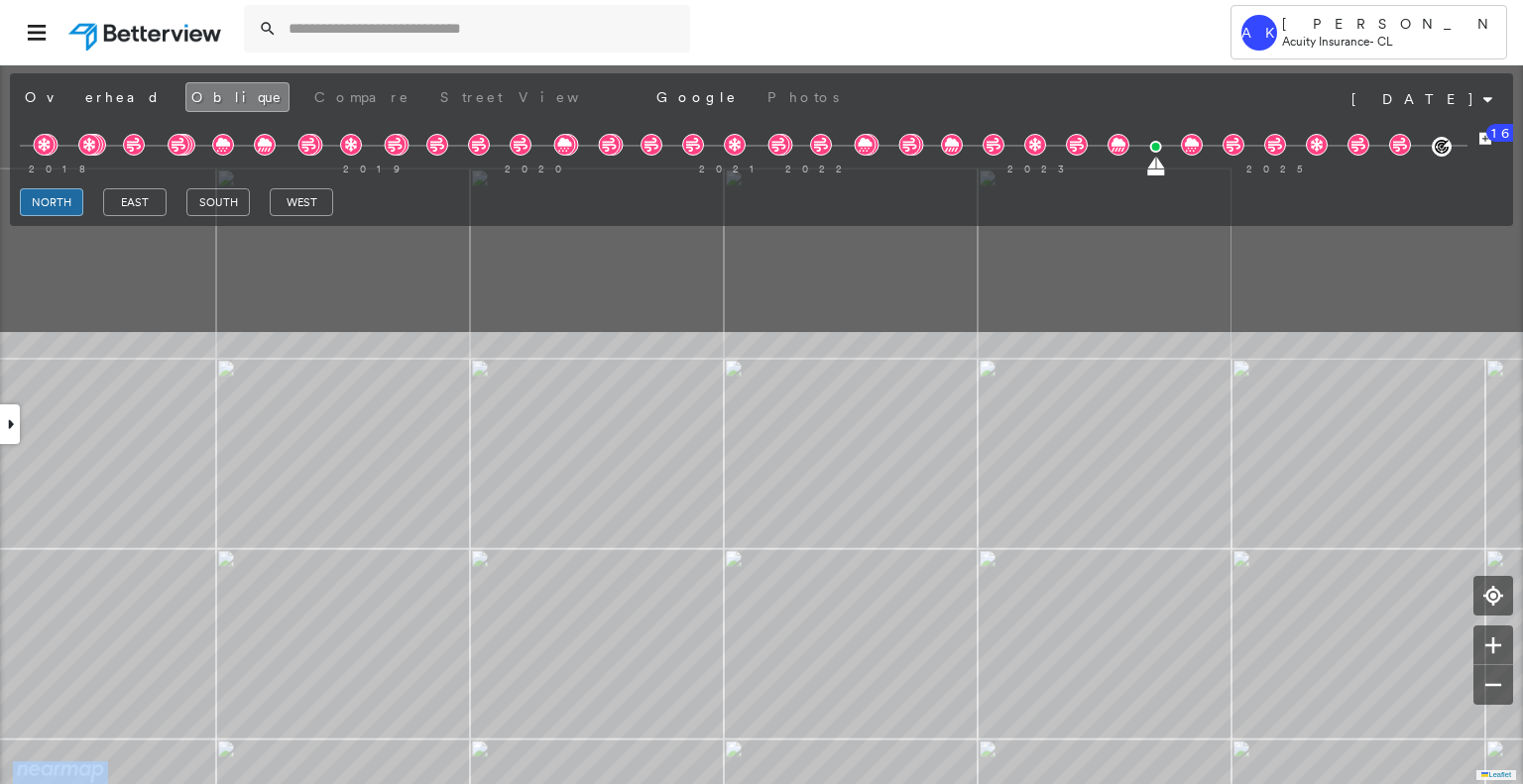 click on "Tower AK [PERSON_NAME] Acuity Insurance  -   CL [STREET_ADDRESS] Assigned to:  - Assigned to:  - Assigned to:  - Open Comments Download PDF Report Summary Construction Occupancy Protection Exposure Determination Overhead Obliques Street View Roof Spotlight™ Index :  96 out of 100 0 100 25 50 75 1 Building Roof Scores 1 Buildings Policy Information Flags :  3 (0 cleared, 3 uncleared) Copilot Welcome to Copilot! 😊
I'm here to help. You can ask me anything about this property. I might not know everything, but I'm learning more every day!  Right now, I am 100% experimental and I might even display something inaccurate. Your questions help me to learn and your understanding helps me to grow! * ​ Construction Roof Spotlights :  Overhang Property Features :  Car, Patio Furniture, Boat, Yard Debris, Asphalt and 4 more Roof Size & Shape :  1 building  - [PERSON_NAME] | Metal Panel Assessor and MLS Details BuildZoom - Building Permit Data and Analysis Occupancy Ownership Place Detail" at bounding box center [762, 392] 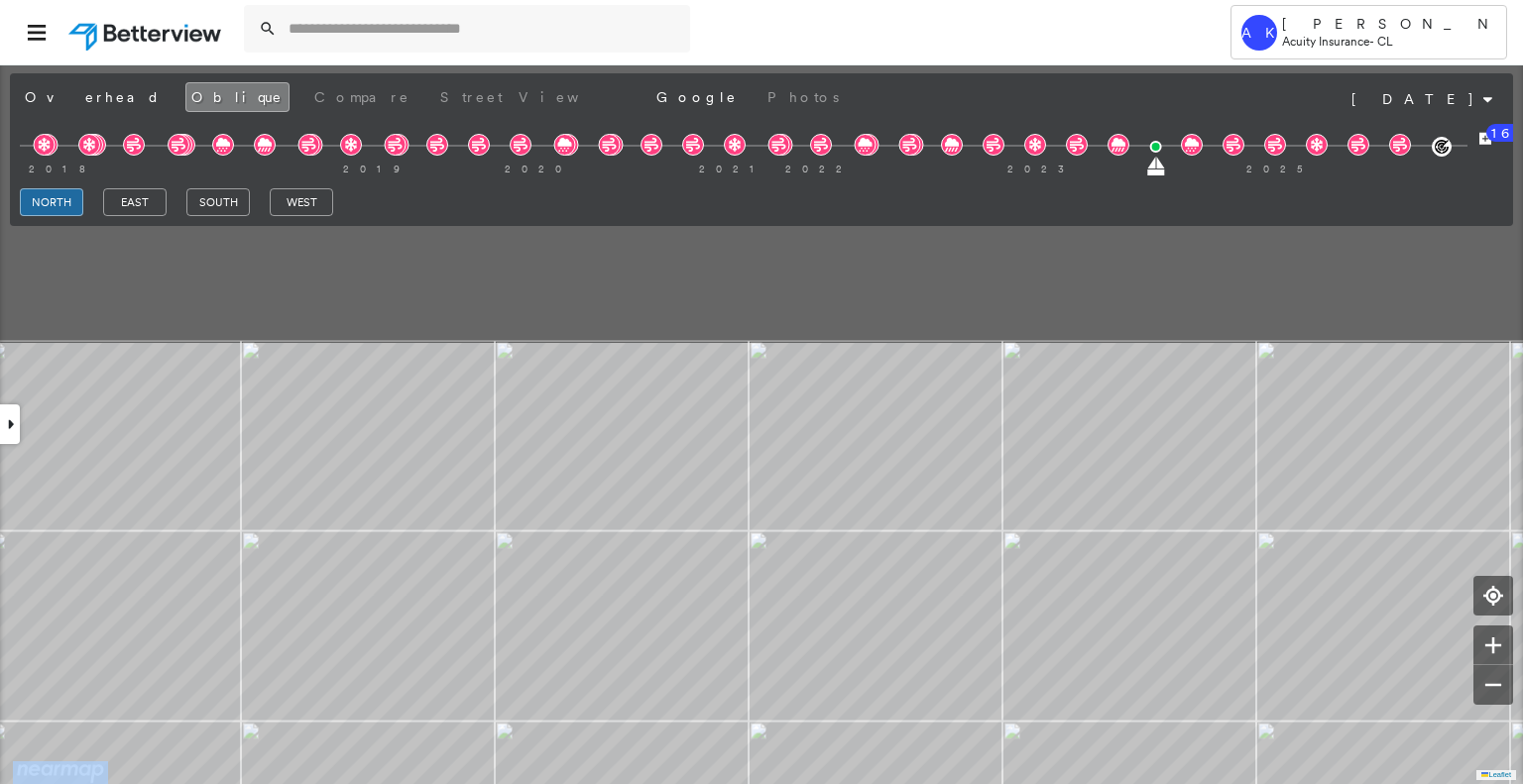 click on "Tower AK [PERSON_NAME] Acuity Insurance  -   CL [STREET_ADDRESS] Assigned to:  - Assigned to:  - Assigned to:  - Open Comments Download PDF Report Summary Construction Occupancy Protection Exposure Determination Overhead Obliques Street View Roof Spotlight™ Index :  96 out of 100 0 100 25 50 75 1 Building Roof Scores 1 Buildings Policy Information Flags :  3 (0 cleared, 3 uncleared) Copilot Welcome to Copilot! 😊
I'm here to help. You can ask me anything about this property. I might not know everything, but I'm learning more every day!  Right now, I am 100% experimental and I might even display something inaccurate. Your questions help me to learn and your understanding helps me to grow! * ​ Construction Roof Spotlights :  Overhang Property Features :  Car, Patio Furniture, Boat, Yard Debris, Asphalt and 4 more Roof Size & Shape :  1 building  - [PERSON_NAME] | Metal Panel Assessor and MLS Details BuildZoom - Building Permit Data and Analysis Occupancy Ownership Place Detail" at bounding box center (762, 392) 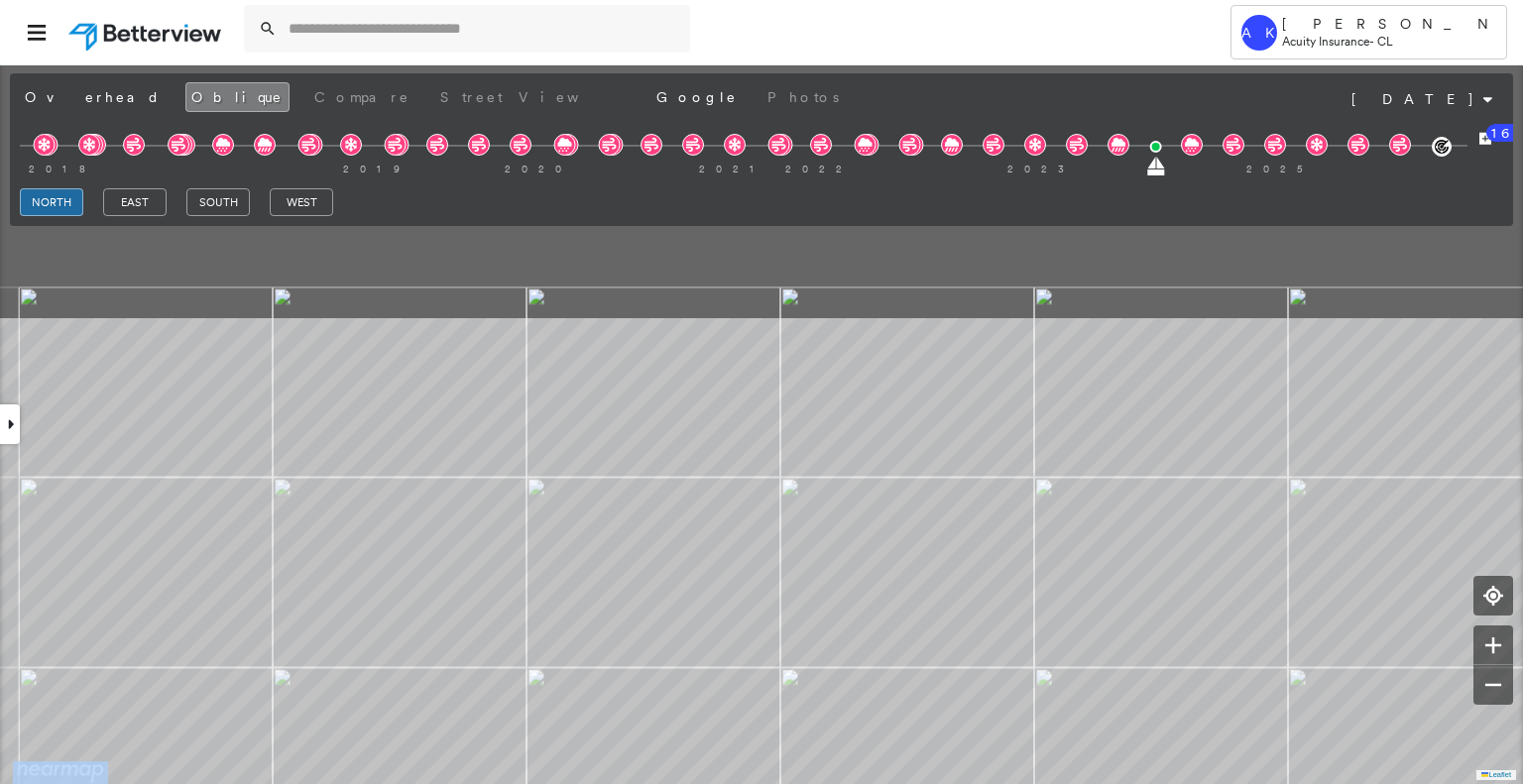 click on "Tower AK [PERSON_NAME] Acuity Insurance  -   CL [STREET_ADDRESS] Assigned to:  - Assigned to:  - Assigned to:  - Open Comments Download PDF Report Summary Construction Occupancy Protection Exposure Determination Overhead Obliques Street View Roof Spotlight™ Index :  96 out of 100 0 100 25 50 75 1 Building Roof Scores 1 Buildings Policy Information Flags :  3 (0 cleared, 3 uncleared) Copilot Welcome to Copilot! 😊
I'm here to help. You can ask me anything about this property. I might not know everything, but I'm learning more every day!  Right now, I am 100% experimental and I might even display something inaccurate. Your questions help me to learn and your understanding helps me to grow! * ​ Construction Roof Spotlights :  Overhang Property Features :  Car, Patio Furniture, Boat, Yard Debris, Asphalt and 4 more Roof Size & Shape :  1 building  - [PERSON_NAME] | Metal Panel Assessor and MLS Details BuildZoom - Building Permit Data and Analysis Occupancy Ownership Place Detail" at bounding box center [762, 392] 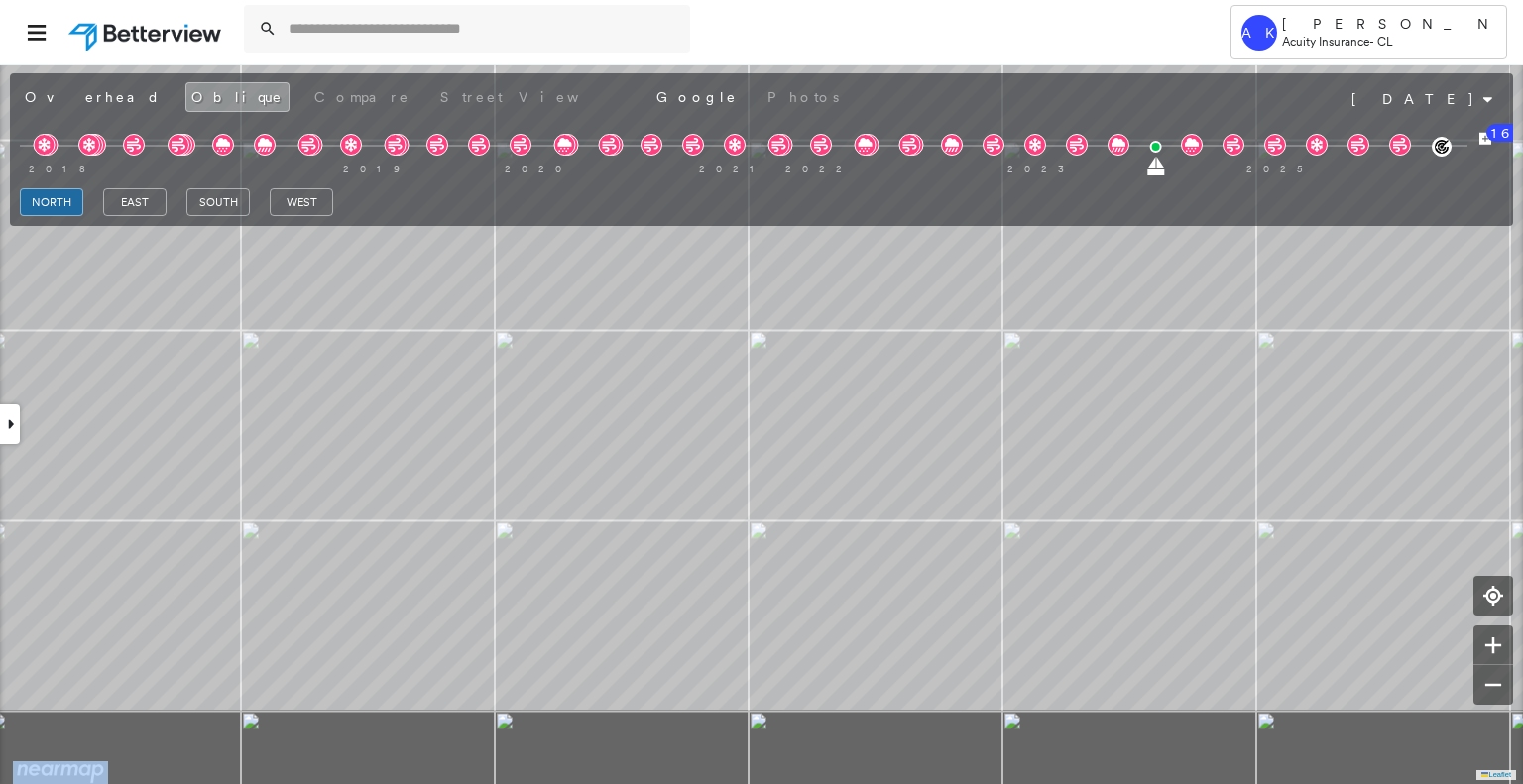 click on "[STREET_ADDRESS] Assigned to:  - Assigned to:  - Assigned to:  - Open Comments Download PDF Report Summary Construction Occupancy Protection Exposure Determination Overhead Obliques Street View Roof Spotlight™ Index :  96 out of 100 0 100 25 50 75 1 Building Roof Scores 1 Buildings Policy Information Flags :  3 (0 cleared, 3 uncleared) Copilot Welcome to Copilot! 😊
I'm here to help. You can ask me anything about this property. I might not know everything, but I'm learning more every day!  Right now, I am 100% experimental and I might even display something inaccurate. Your questions help me to learn and your understanding helps me to grow! * ​ Construction Roof Spotlights :  Overhang Property Features :  Car, Patio Furniture, Boat, Yard Debris, Asphalt and 4 more Roof Size & Shape :  1 building  - [PERSON_NAME] | Metal Panel Assessor and MLS Details BuildZoom - Building Permit Data and Analysis Occupancy Ownership Place Detail Google - Places Property Lookup-Acuity Protection 3" at bounding box center [762, 423] 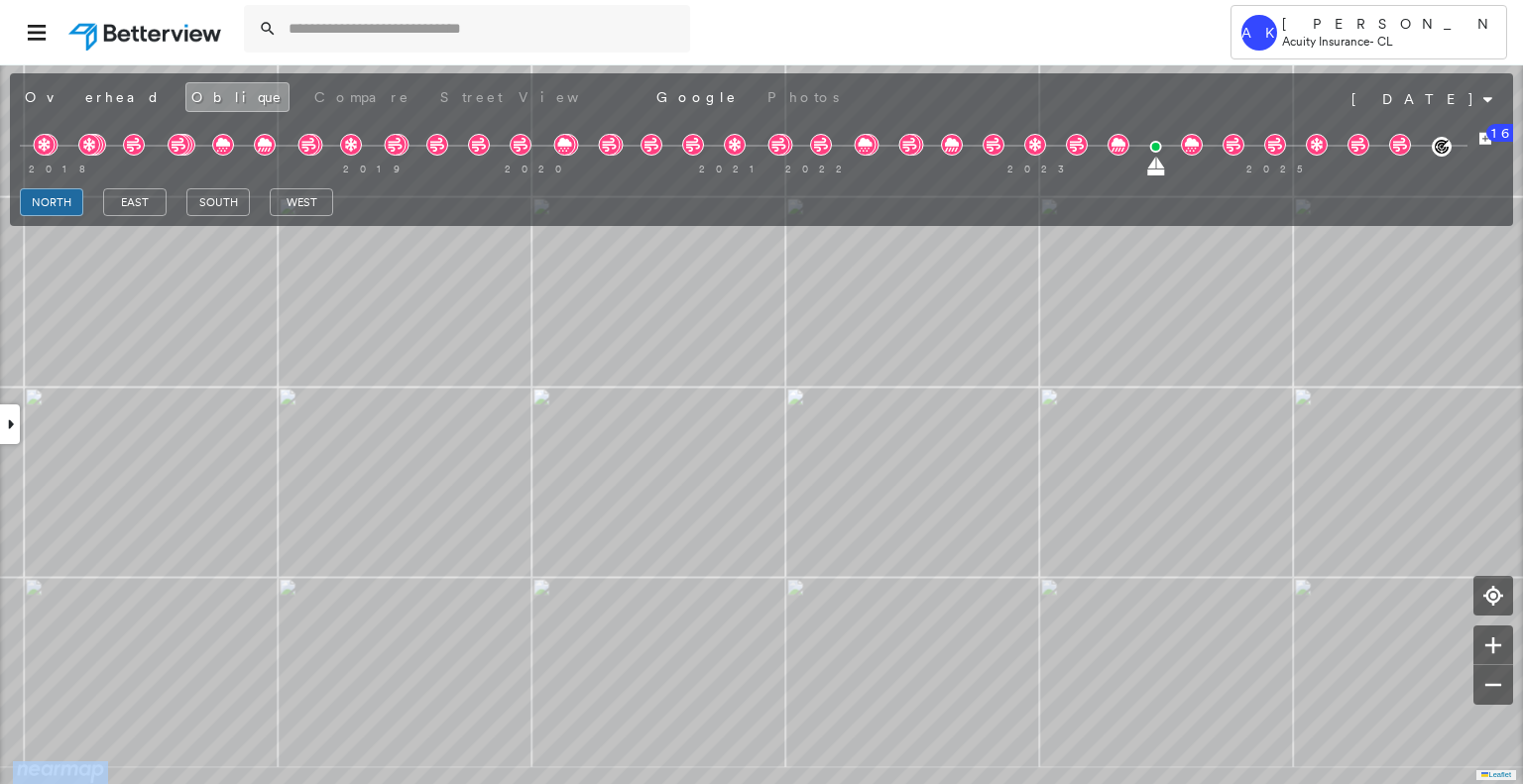 drag, startPoint x: 825, startPoint y: 659, endPoint x: 827, endPoint y: 219, distance: 440.00455 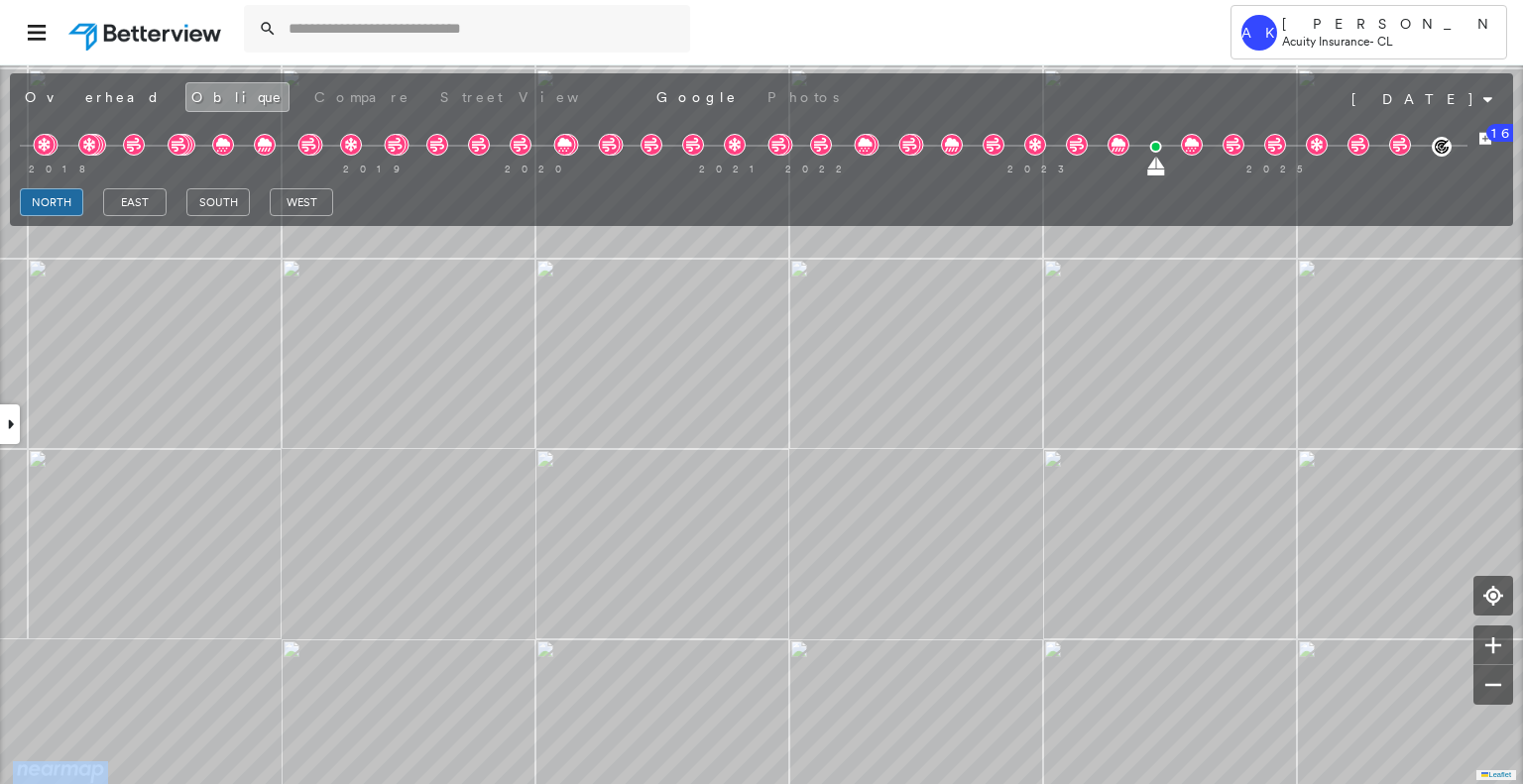 click on "[STREET_ADDRESS] Assigned to:  - Assigned to:  - Assigned to:  - Open Comments Download PDF Report Summary Construction Occupancy Protection Exposure Determination Overhead Obliques Street View Roof Spotlight™ Index :  96 out of 100 0 100 25 50 75 1 Building Roof Scores 1 Buildings Policy Information Flags :  3 (0 cleared, 3 uncleared) Copilot Welcome to Copilot! 😊
I'm here to help. You can ask me anything about this property. I might not know everything, but I'm learning more every day!  Right now, I am 100% experimental and I might even display something inaccurate. Your questions help me to learn and your understanding helps me to grow! * ​ Construction Roof Spotlights :  Overhang Property Features :  Car, Patio Furniture, Boat, Yard Debris, Asphalt and 4 more Roof Size & Shape :  1 building  - [PERSON_NAME] | Metal Panel Assessor and MLS Details BuildZoom - Building Permit Data and Analysis Occupancy Ownership Place Detail Google - Places Property Lookup-Acuity Protection 3" at bounding box center (762, 423) 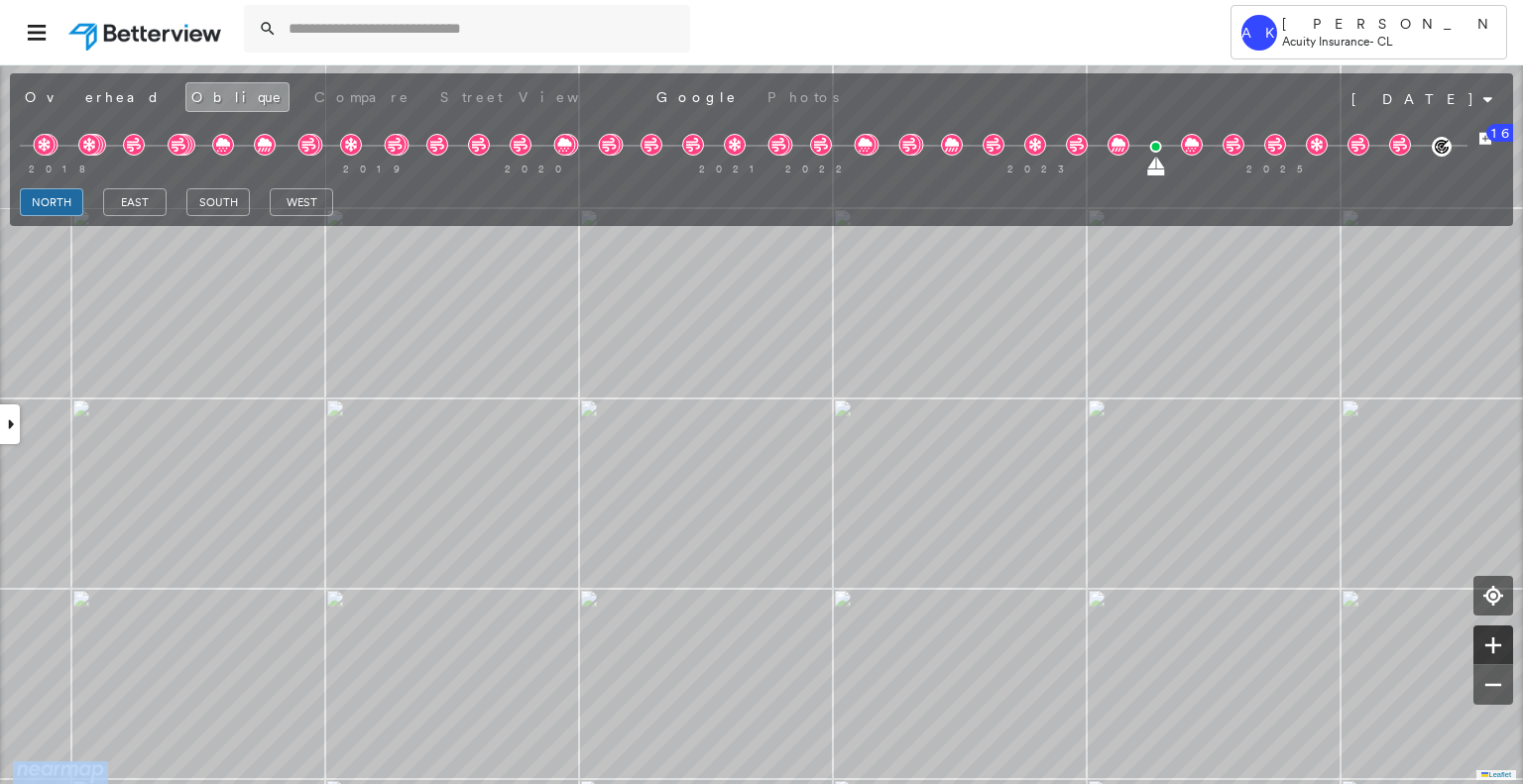 click 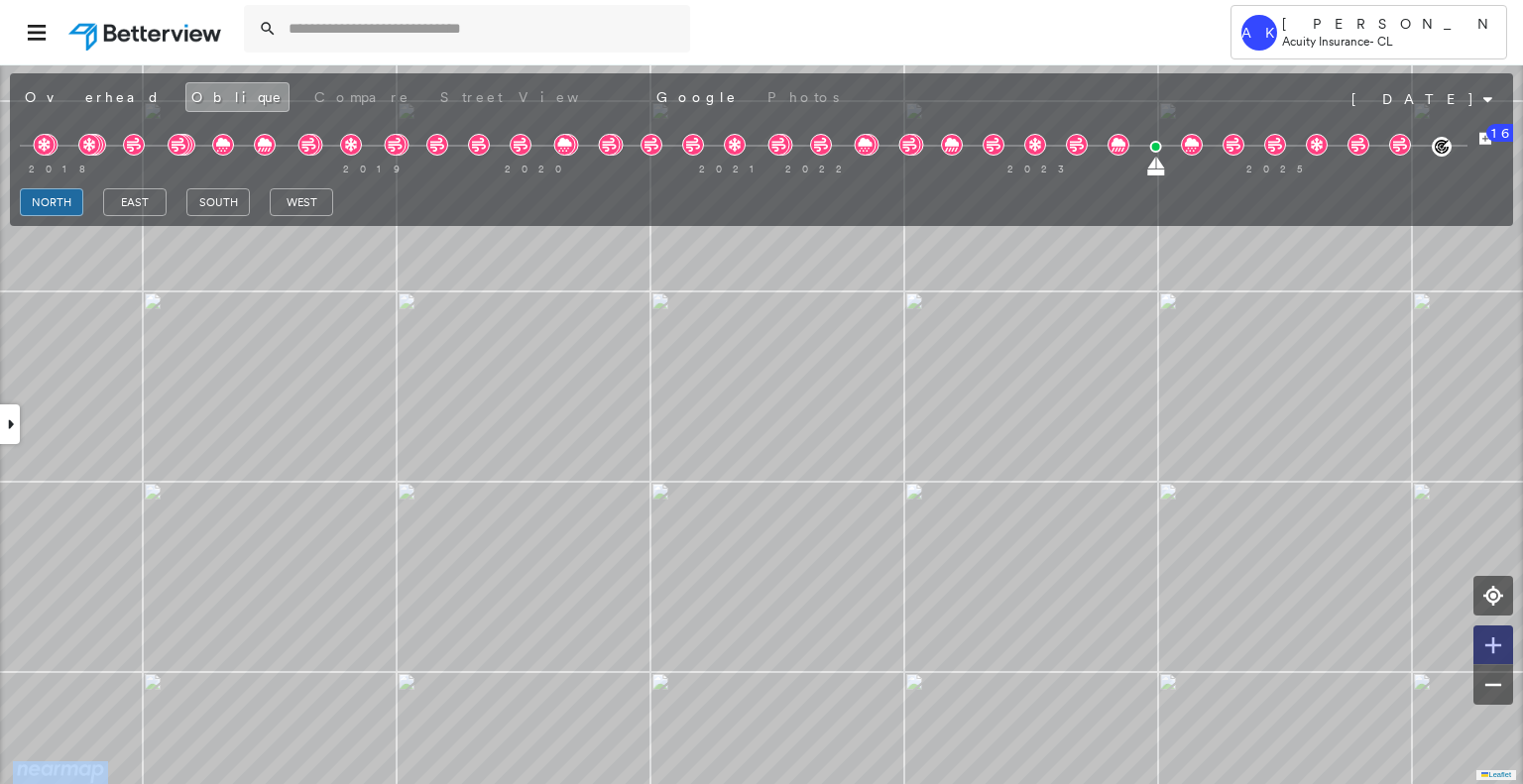 click 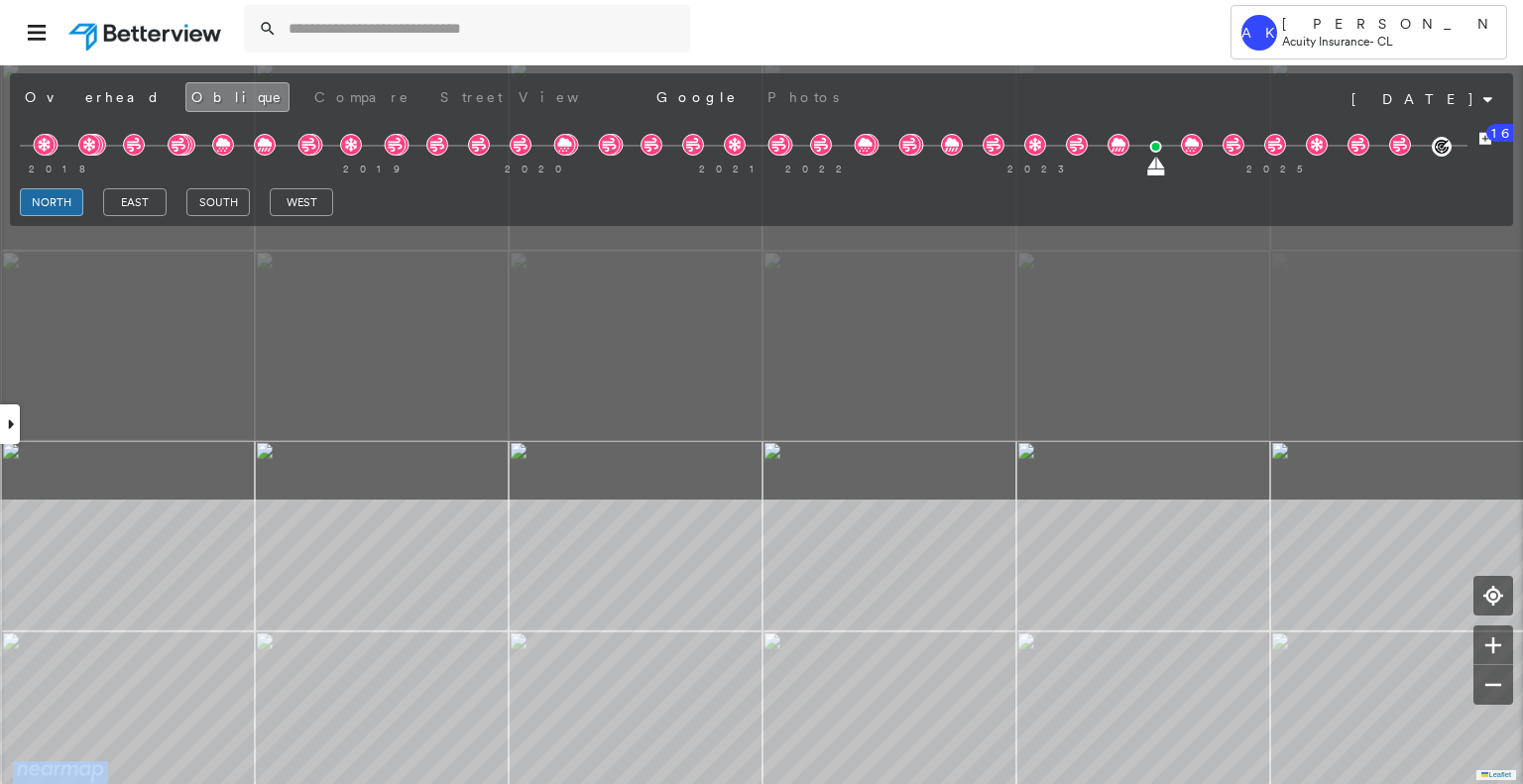 click on "Tower AK [PERSON_NAME] Acuity Insurance  -   CL [STREET_ADDRESS] Assigned to:  - Assigned to:  - Assigned to:  - Open Comments Download PDF Report Summary Construction Occupancy Protection Exposure Determination Overhead Obliques Street View Roof Spotlight™ Index :  96 out of 100 0 100 25 50 75 1 Building Roof Scores 1 Buildings Policy Information Flags :  3 (0 cleared, 3 uncleared) Copilot Welcome to Copilot! 😊
I'm here to help. You can ask me anything about this property. I might not know everything, but I'm learning more every day!  Right now, I am 100% experimental and I might even display something inaccurate. Your questions help me to learn and your understanding helps me to grow! * ​ Construction Roof Spotlights :  Overhang Property Features :  Car, Patio Furniture, Boat, Yard Debris, Asphalt and 4 more Roof Size & Shape :  1 building  - [PERSON_NAME] | Metal Panel Assessor and MLS Details BuildZoom - Building Permit Data and Analysis Occupancy Ownership Place Detail" at bounding box center (762, 392) 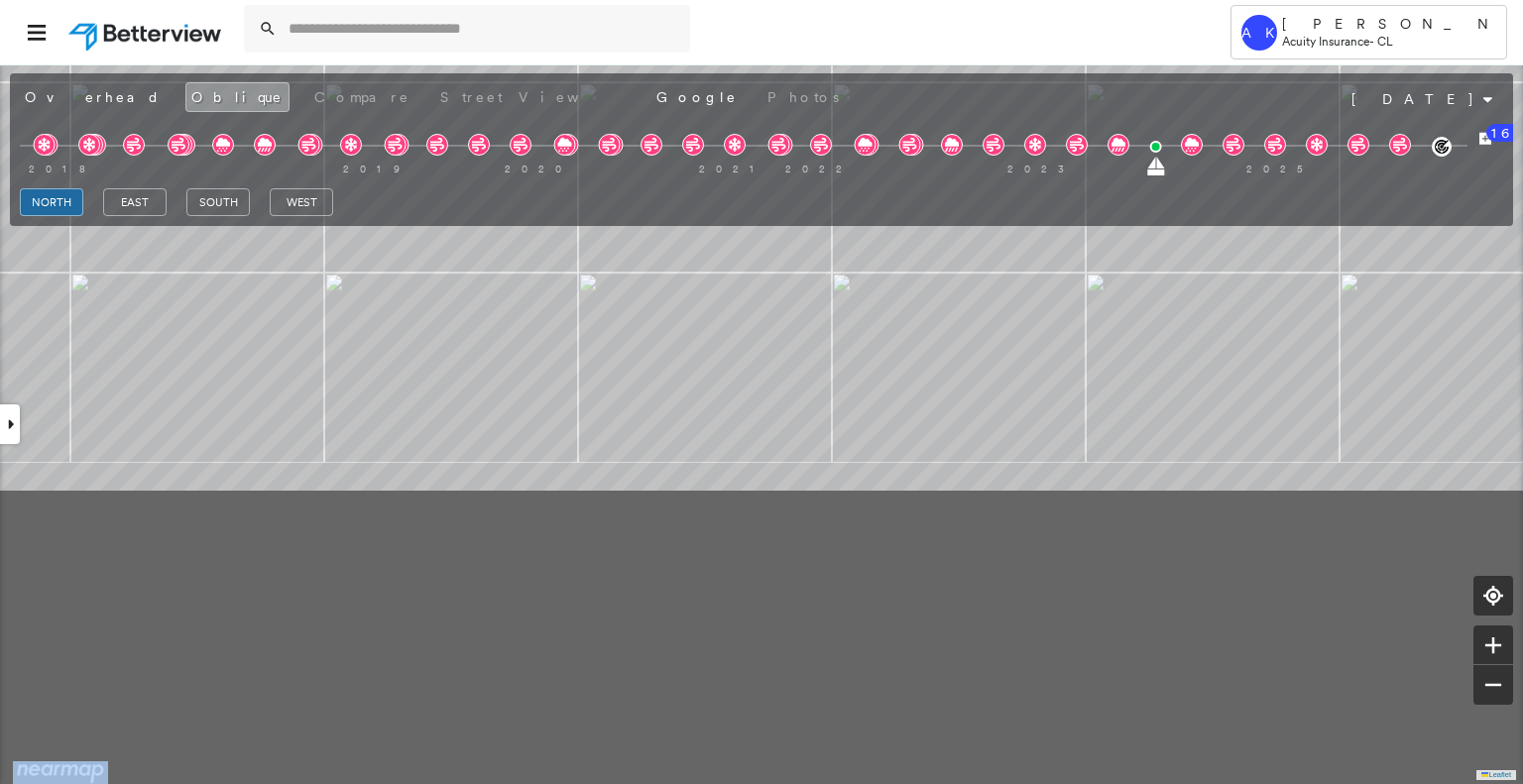 click on "[STREET_ADDRESS] Assigned to:  - Assigned to:  - Assigned to:  - Open Comments Download PDF Report Summary Construction Occupancy Protection Exposure Determination Overhead Obliques Street View Roof Spotlight™ Index :  96 out of 100 0 100 25 50 75 1 Building Roof Scores 1 Buildings Policy Information Flags :  3 (0 cleared, 3 uncleared) Copilot Welcome to Copilot! 😊
I'm here to help. You can ask me anything about this property. I might not know everything, but I'm learning more every day!  Right now, I am 100% experimental and I might even display something inaccurate. Your questions help me to learn and your understanding helps me to grow! * ​ Construction Roof Spotlights :  Overhang Property Features :  Car, Patio Furniture, Boat, Yard Debris, Asphalt and 4 more Roof Size & Shape :  1 building  - [PERSON_NAME] | Metal Panel Assessor and MLS Details BuildZoom - Building Permit Data and Analysis Occupancy Ownership Place Detail Google - Places Property Lookup-Acuity Protection 3" at bounding box center (762, 423) 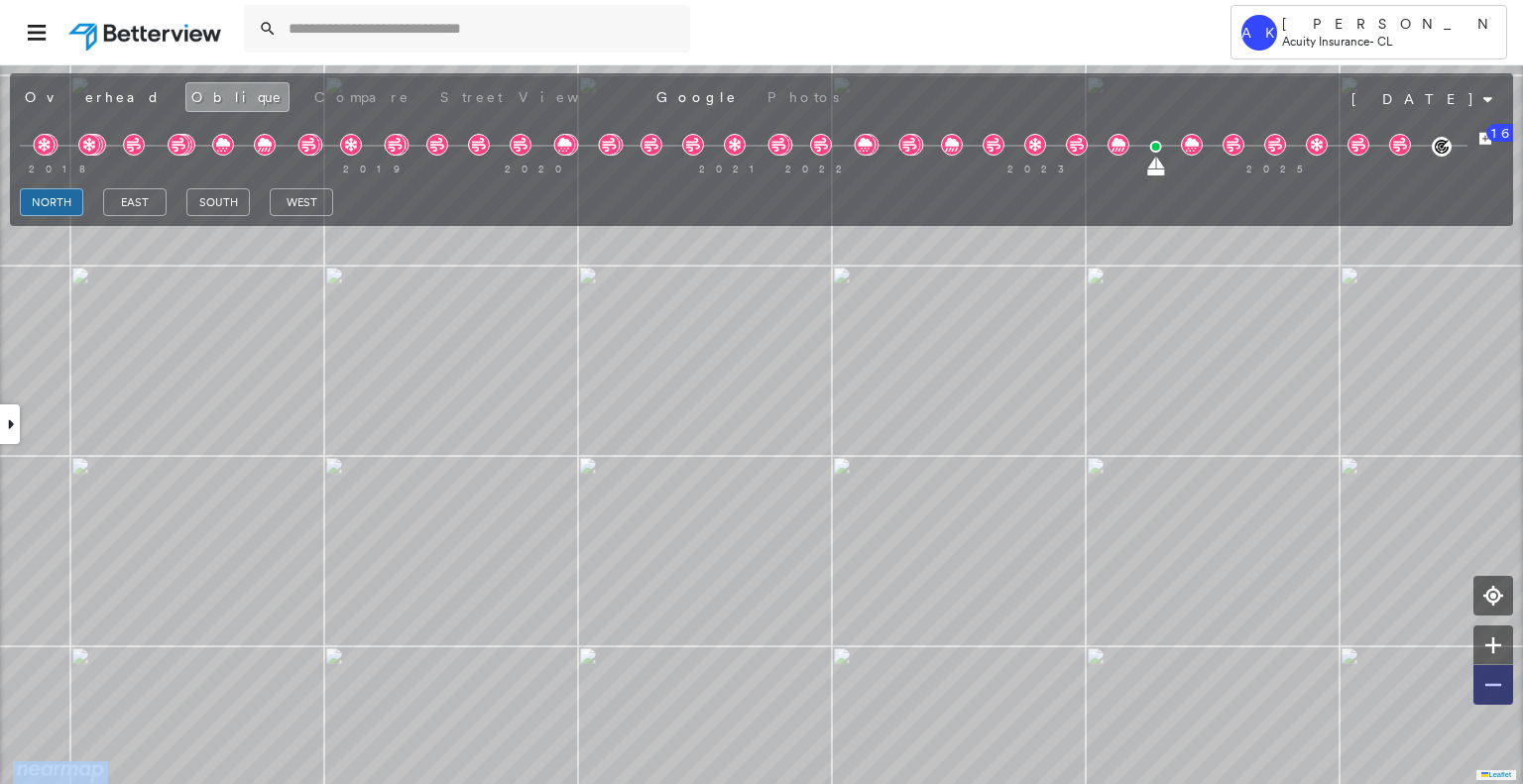 click 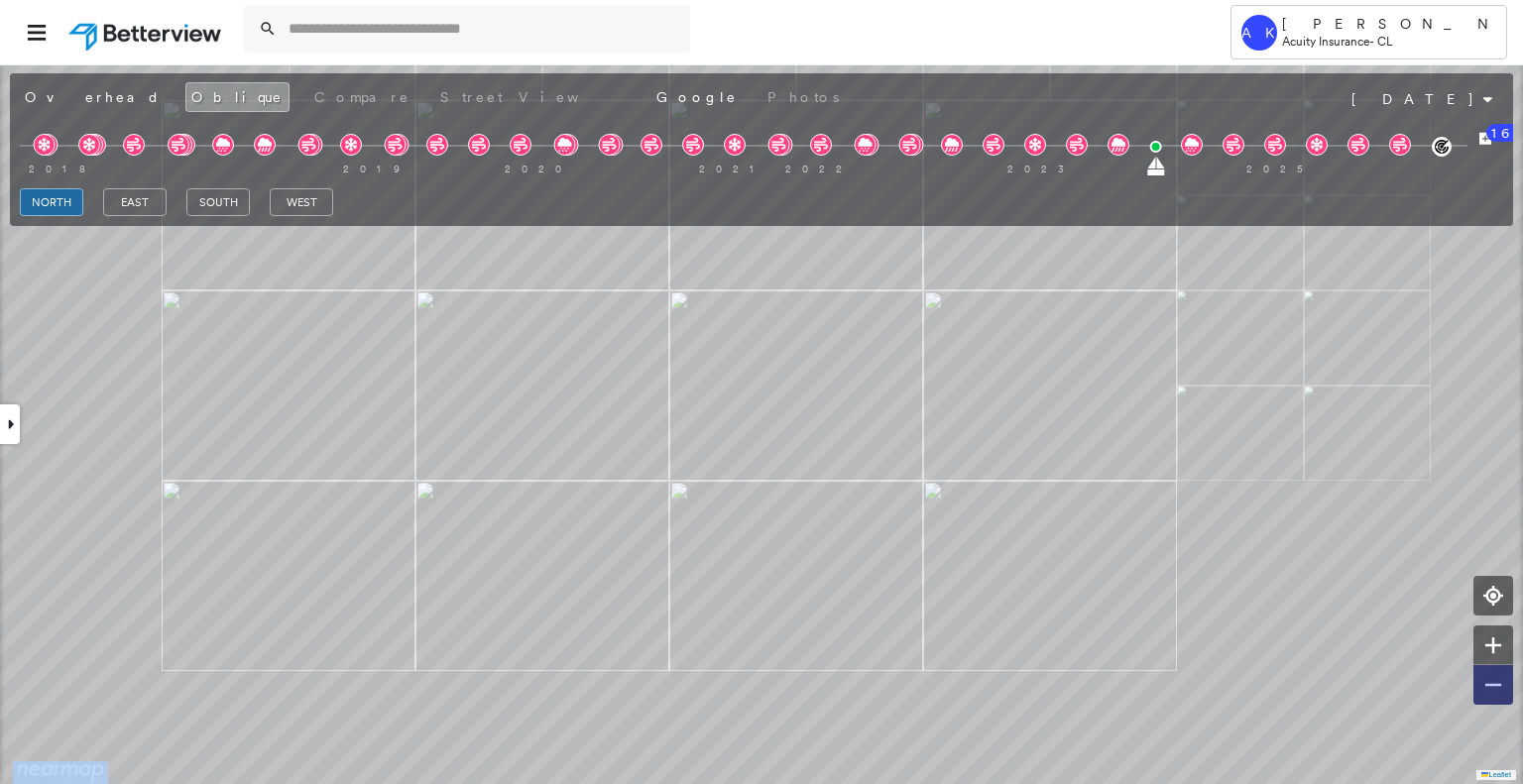 click 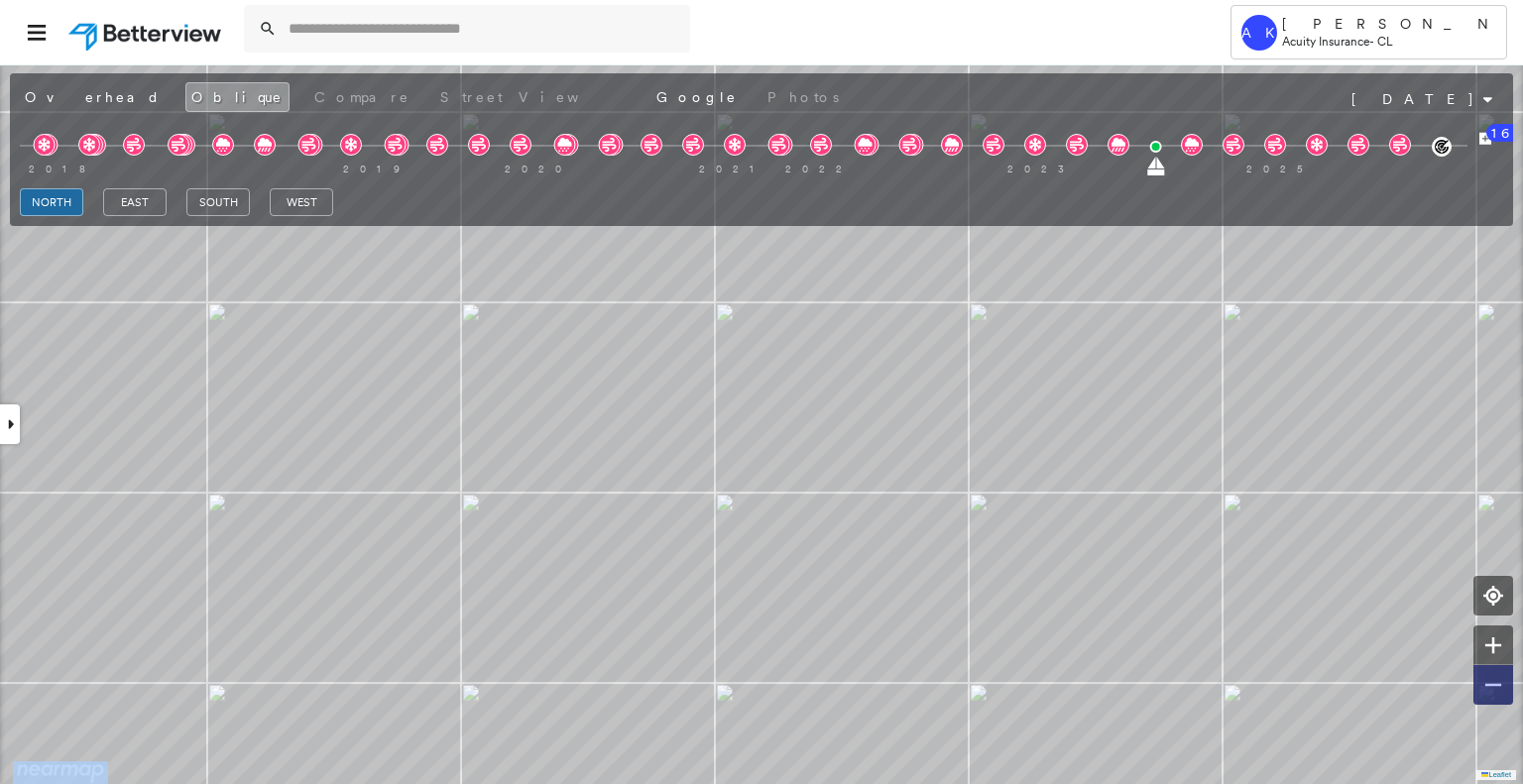 click 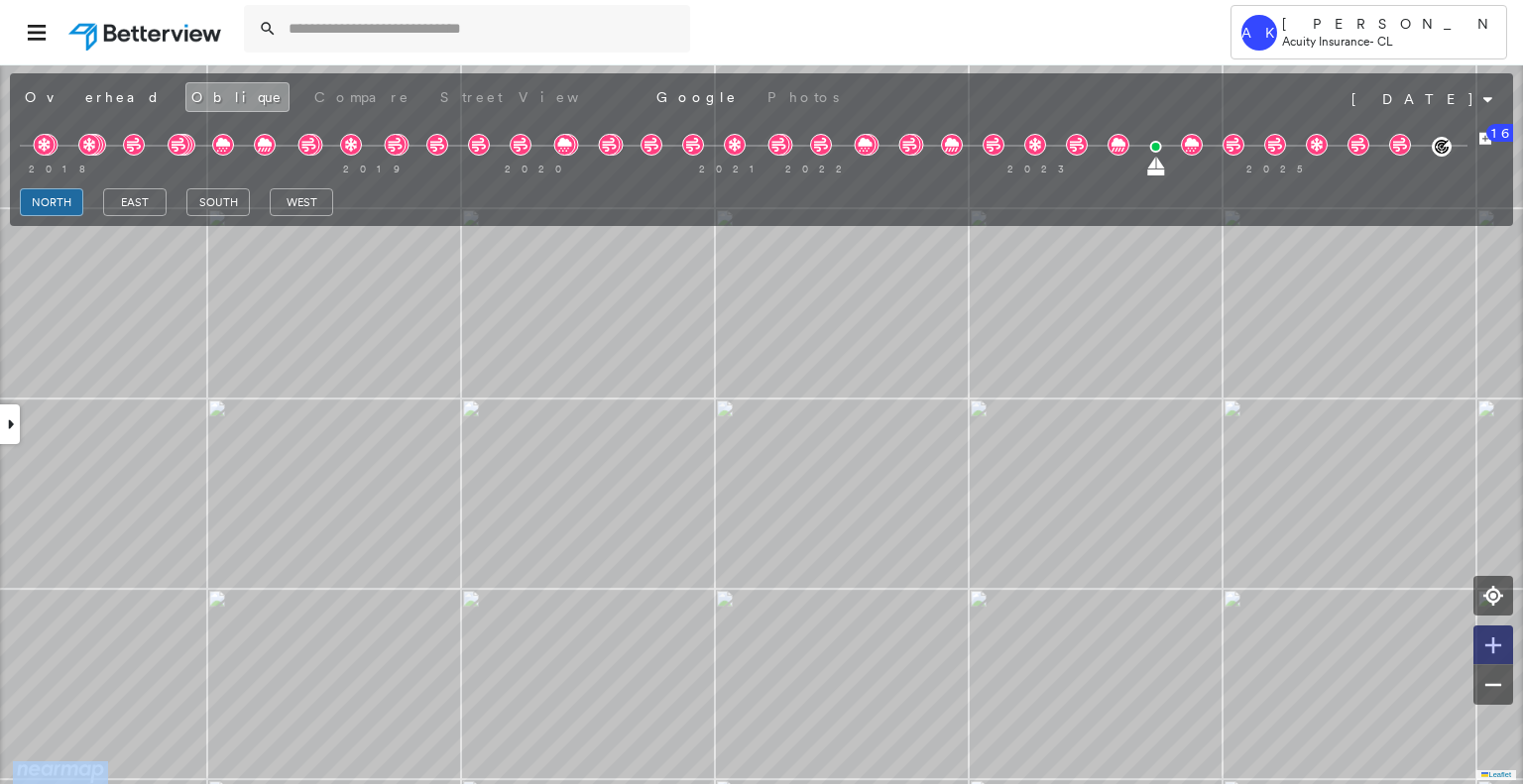 click 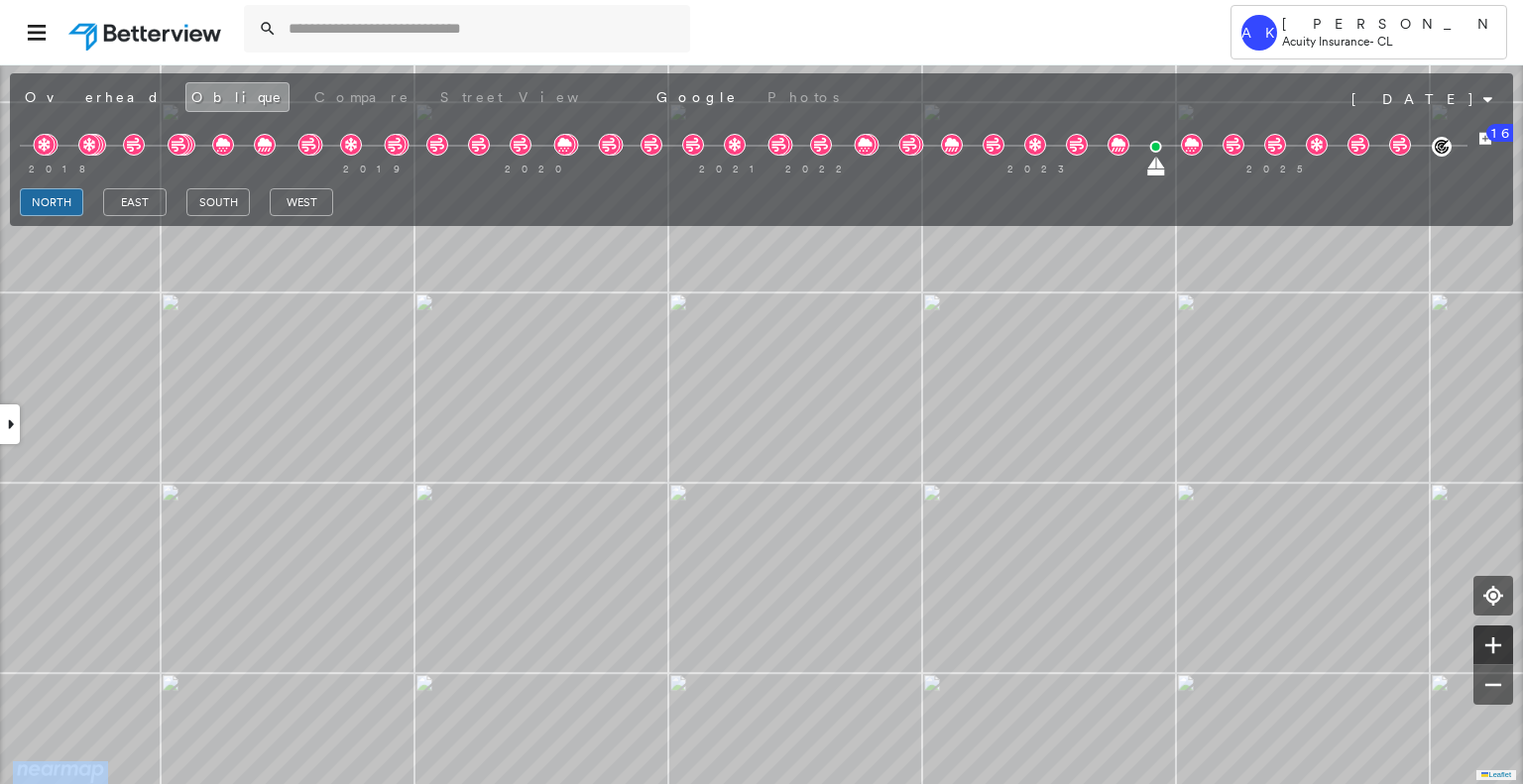 click 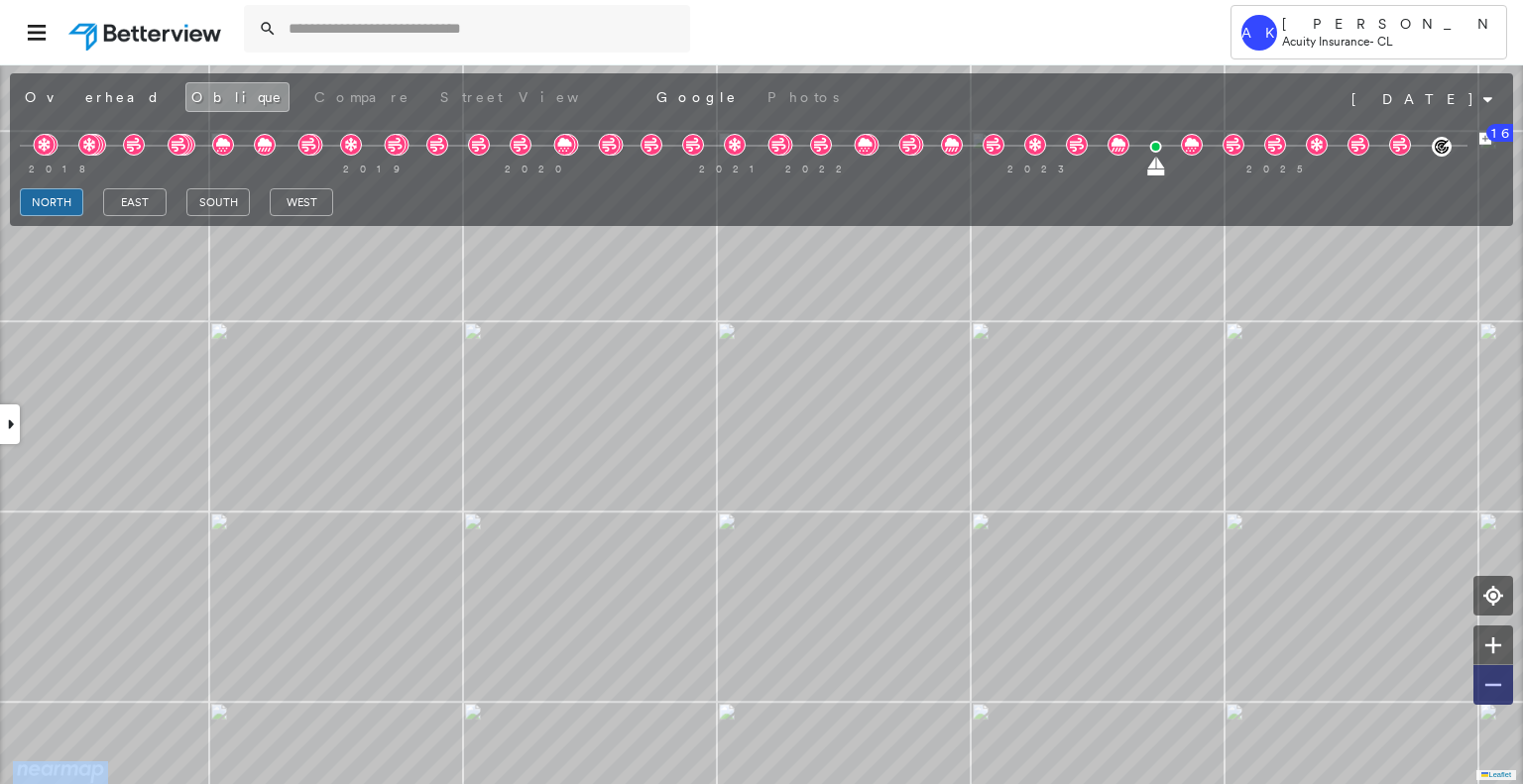 click at bounding box center [1493, 685] 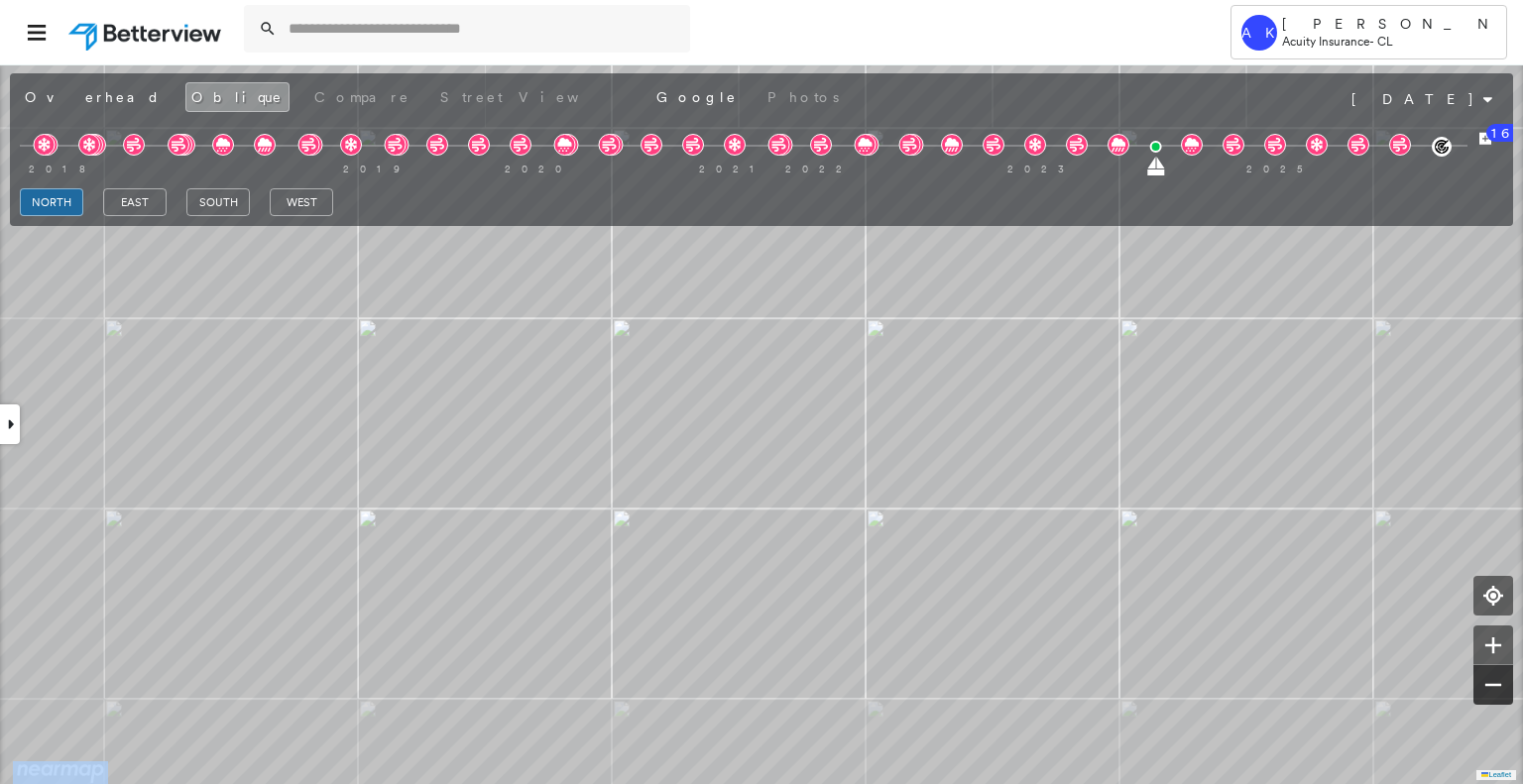 click at bounding box center [1493, 685] 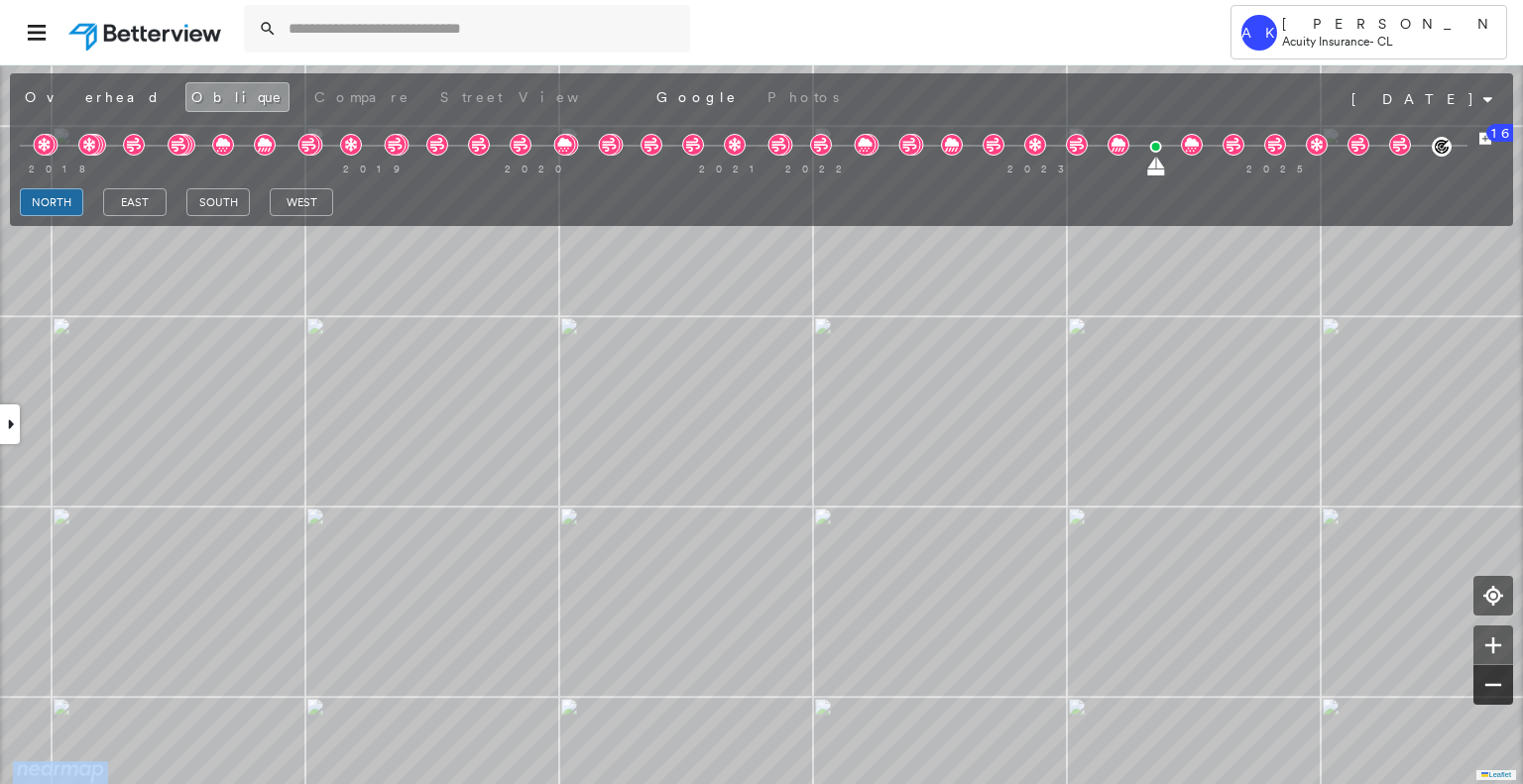 click at bounding box center (1493, 685) 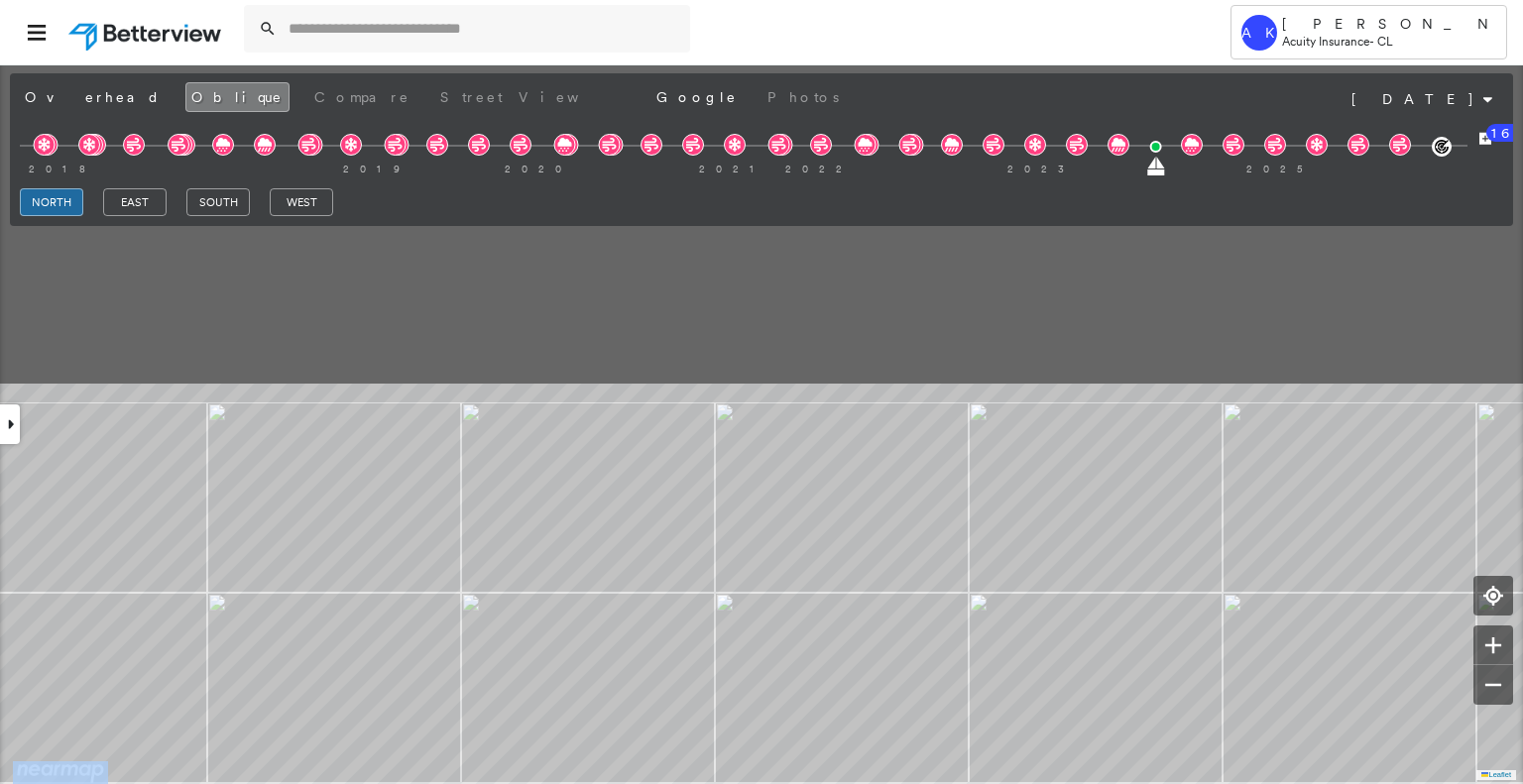 click on "Tower AK [PERSON_NAME] Acuity Insurance  -   CL [STREET_ADDRESS] Assigned to:  - Assigned to:  - Assigned to:  - Open Comments Download PDF Report Summary Construction Occupancy Protection Exposure Determination Overhead Obliques Street View Roof Spotlight™ Index :  96 out of 100 0 100 25 50 75 1 Building Roof Scores 1 Buildings Policy Information Flags :  3 (0 cleared, 3 uncleared) Copilot Welcome to Copilot! 😊
I'm here to help. You can ask me anything about this property. I might not know everything, but I'm learning more every day!  Right now, I am 100% experimental and I might even display something inaccurate. Your questions help me to learn and your understanding helps me to grow! * ​ Construction Roof Spotlights :  Overhang Property Features :  Car, Patio Furniture, Boat, Yard Debris, Asphalt and 4 more Roof Size & Shape :  1 building  - [PERSON_NAME] | Metal Panel Assessor and MLS Details BuildZoom - Building Permit Data and Analysis Occupancy Ownership Place Detail" at bounding box center (762, 392) 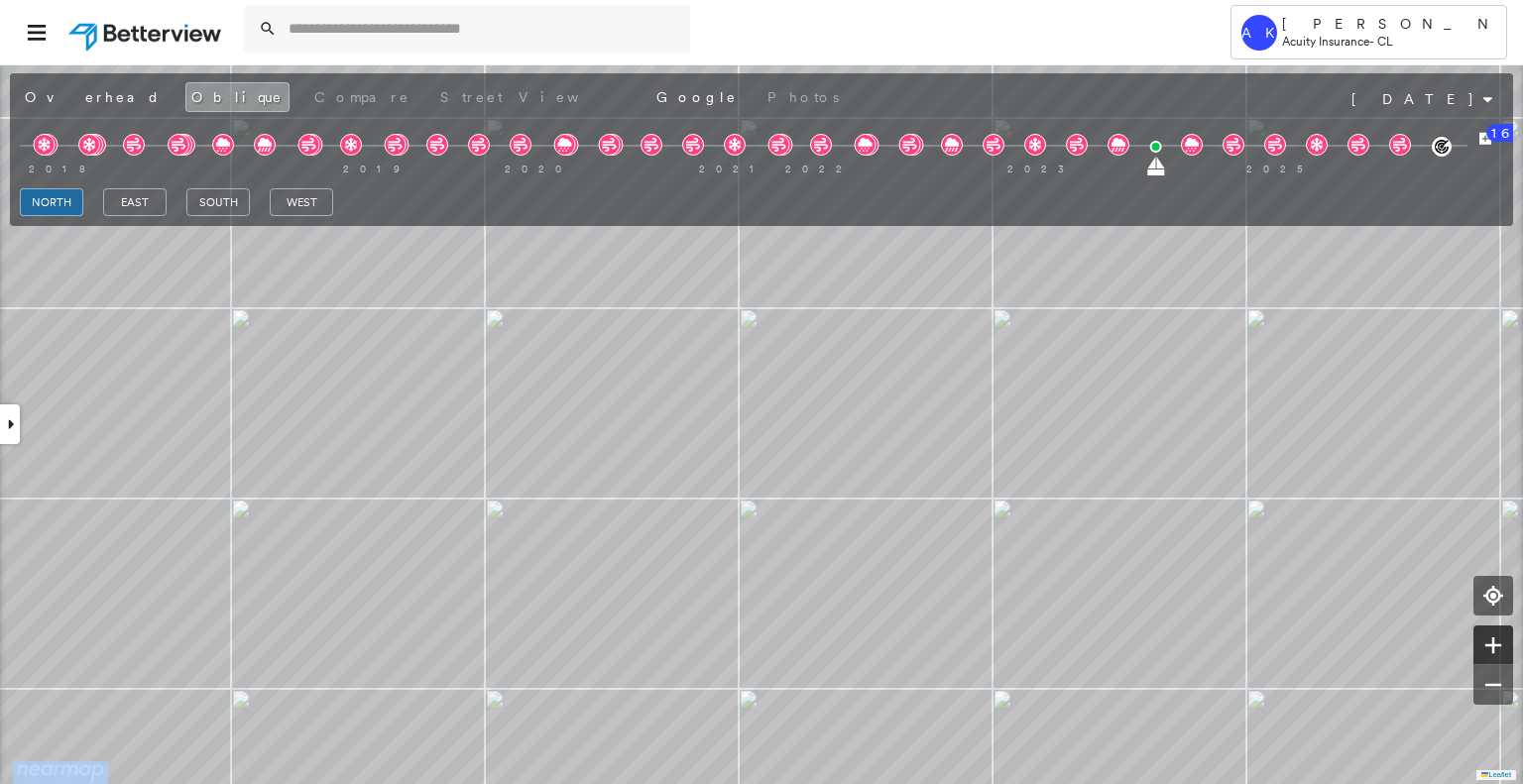 click 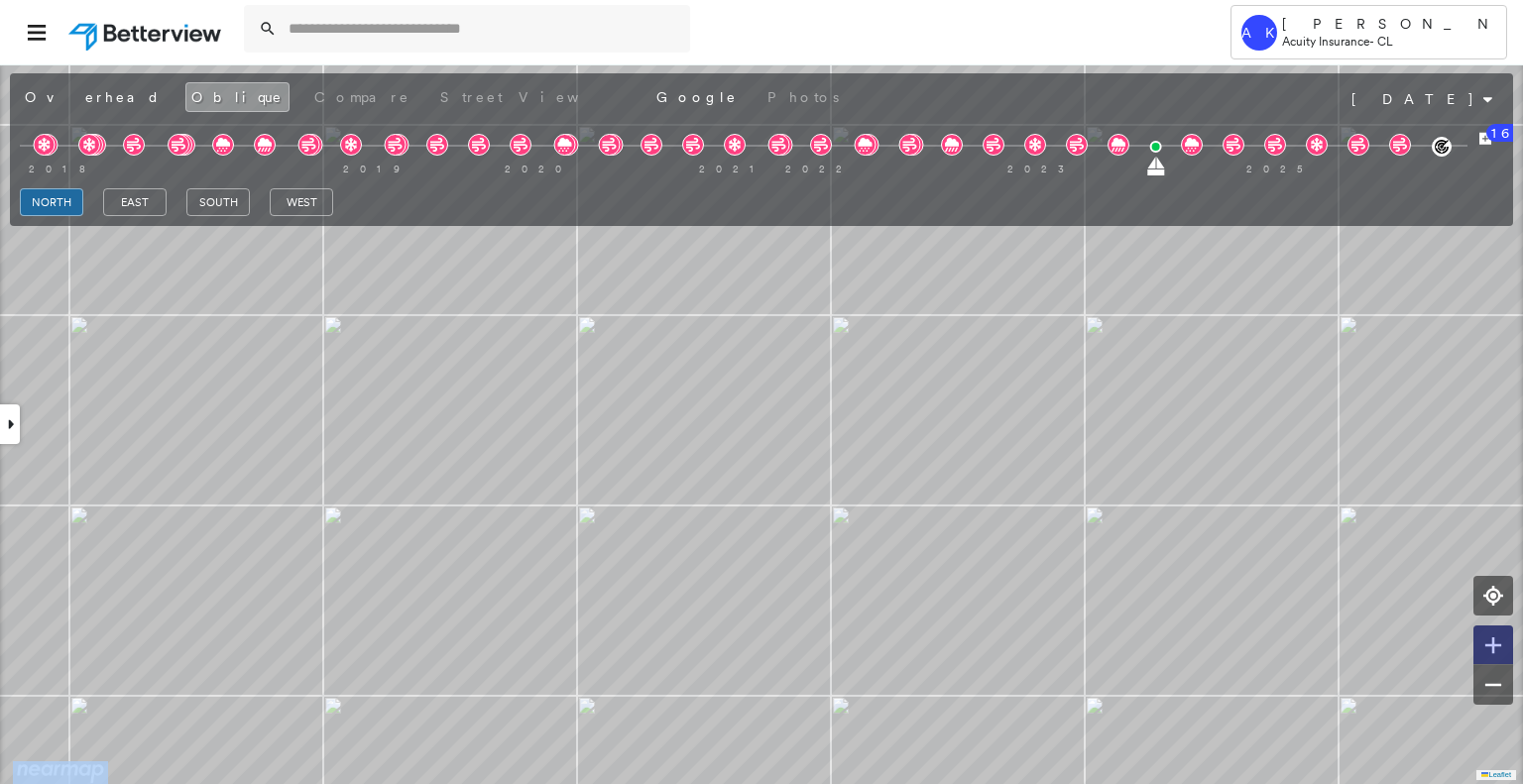 click 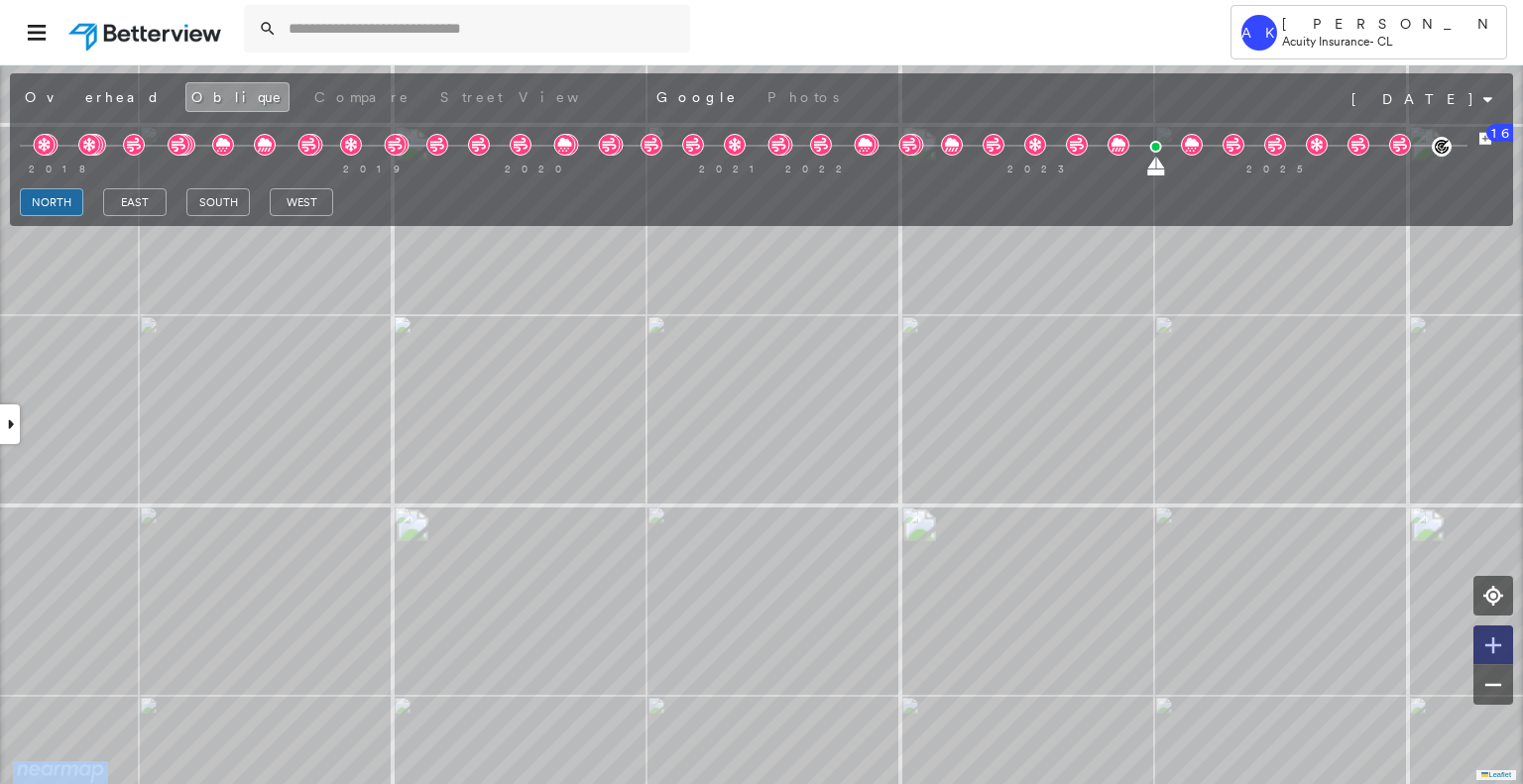 click 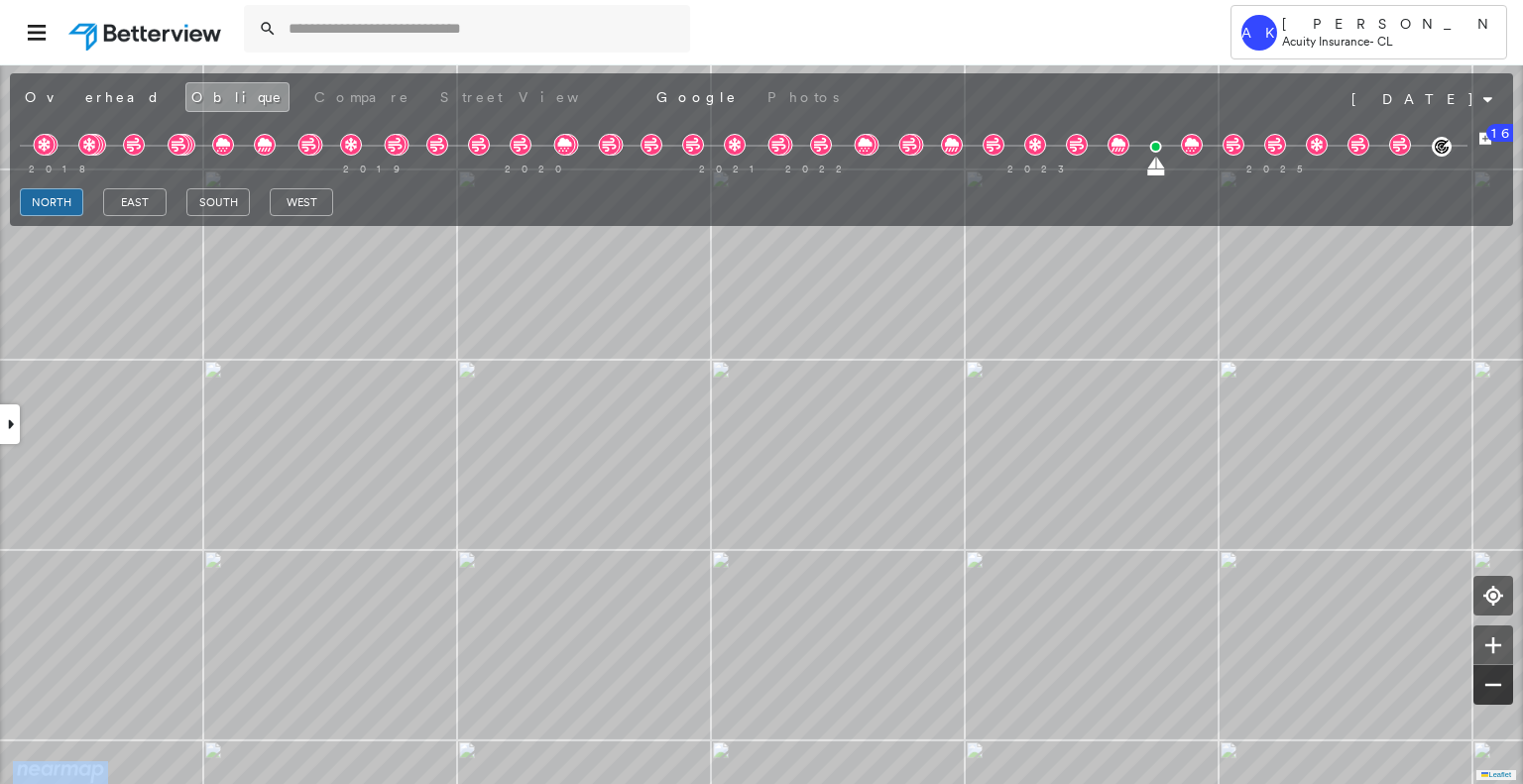 click 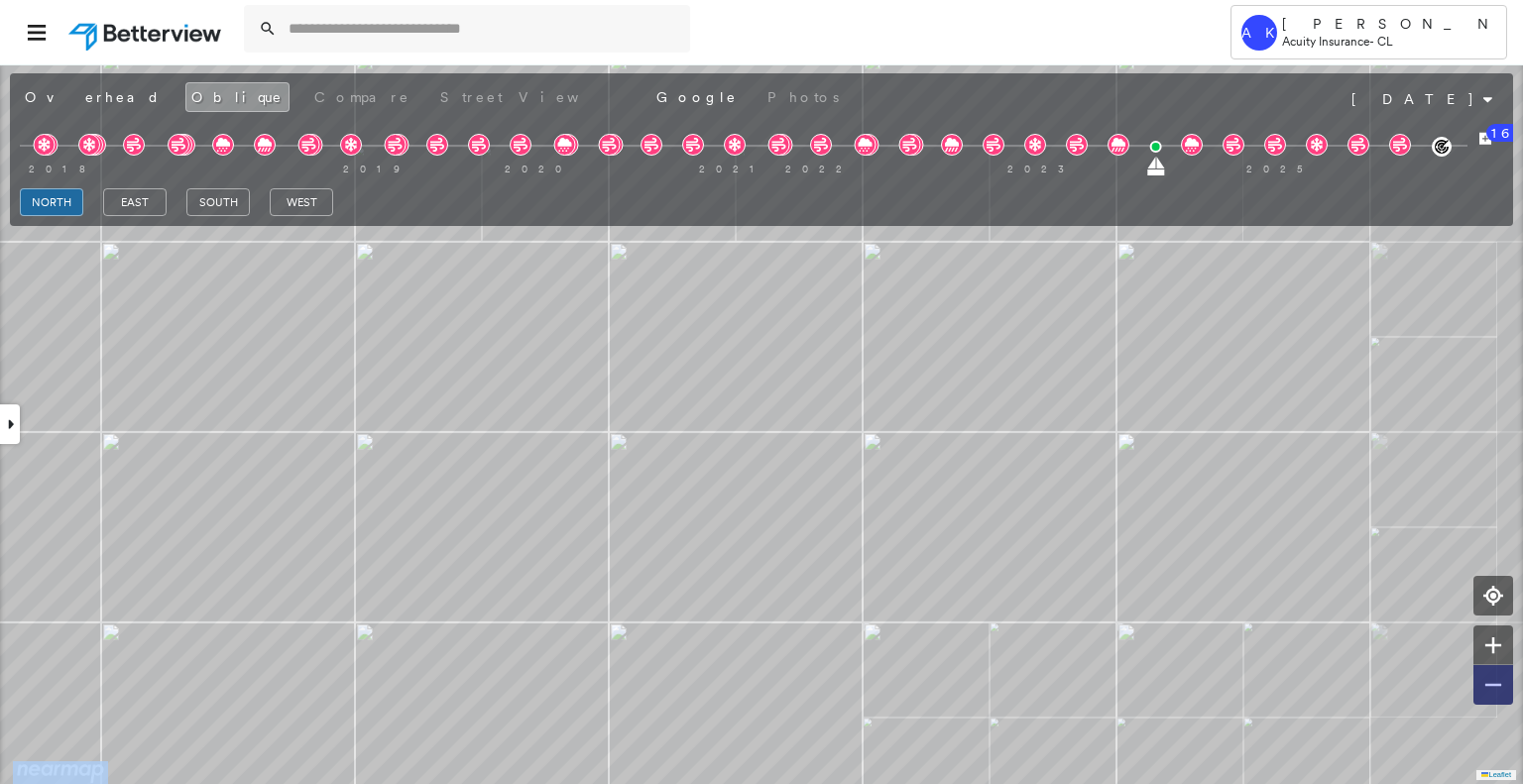 click 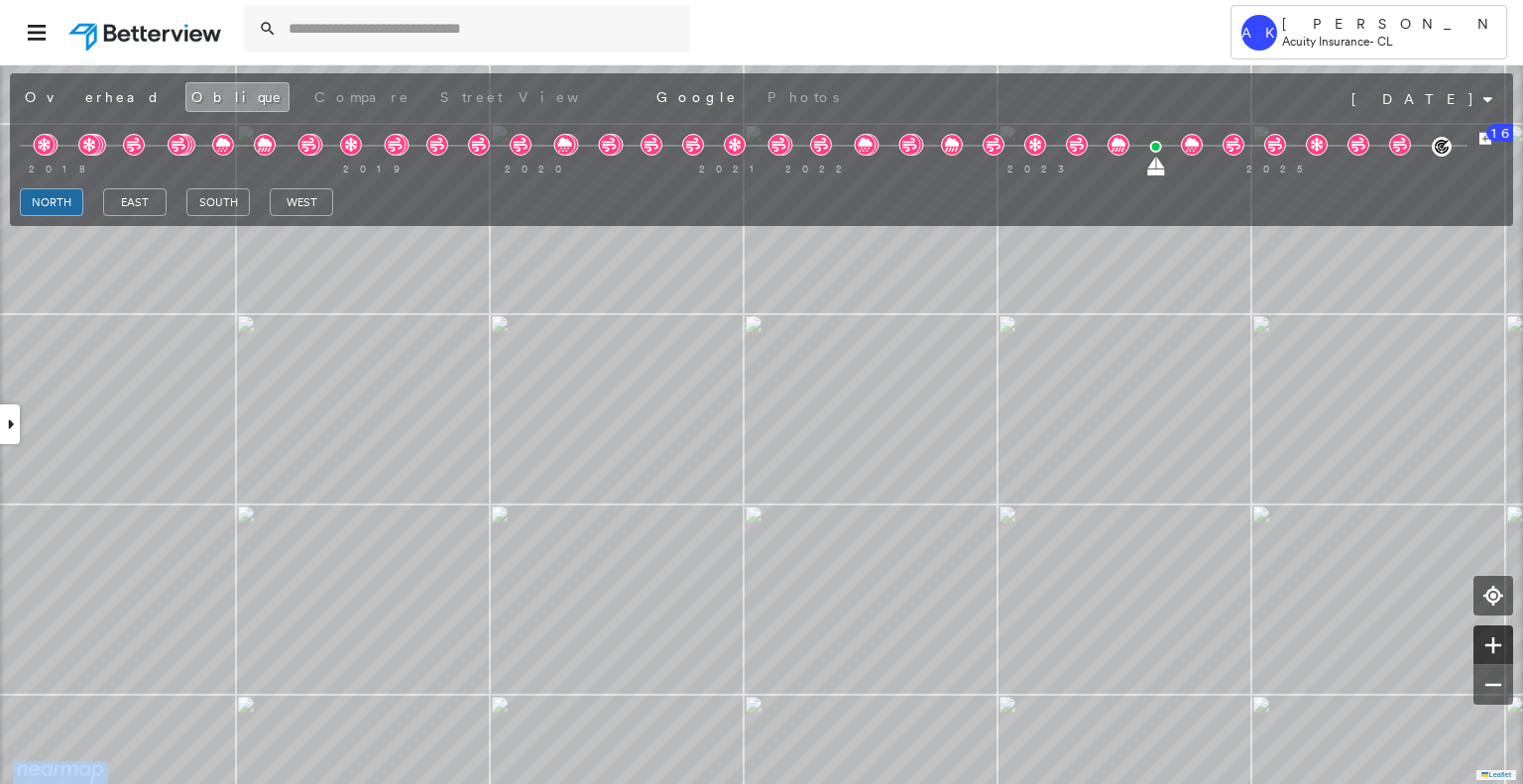 click 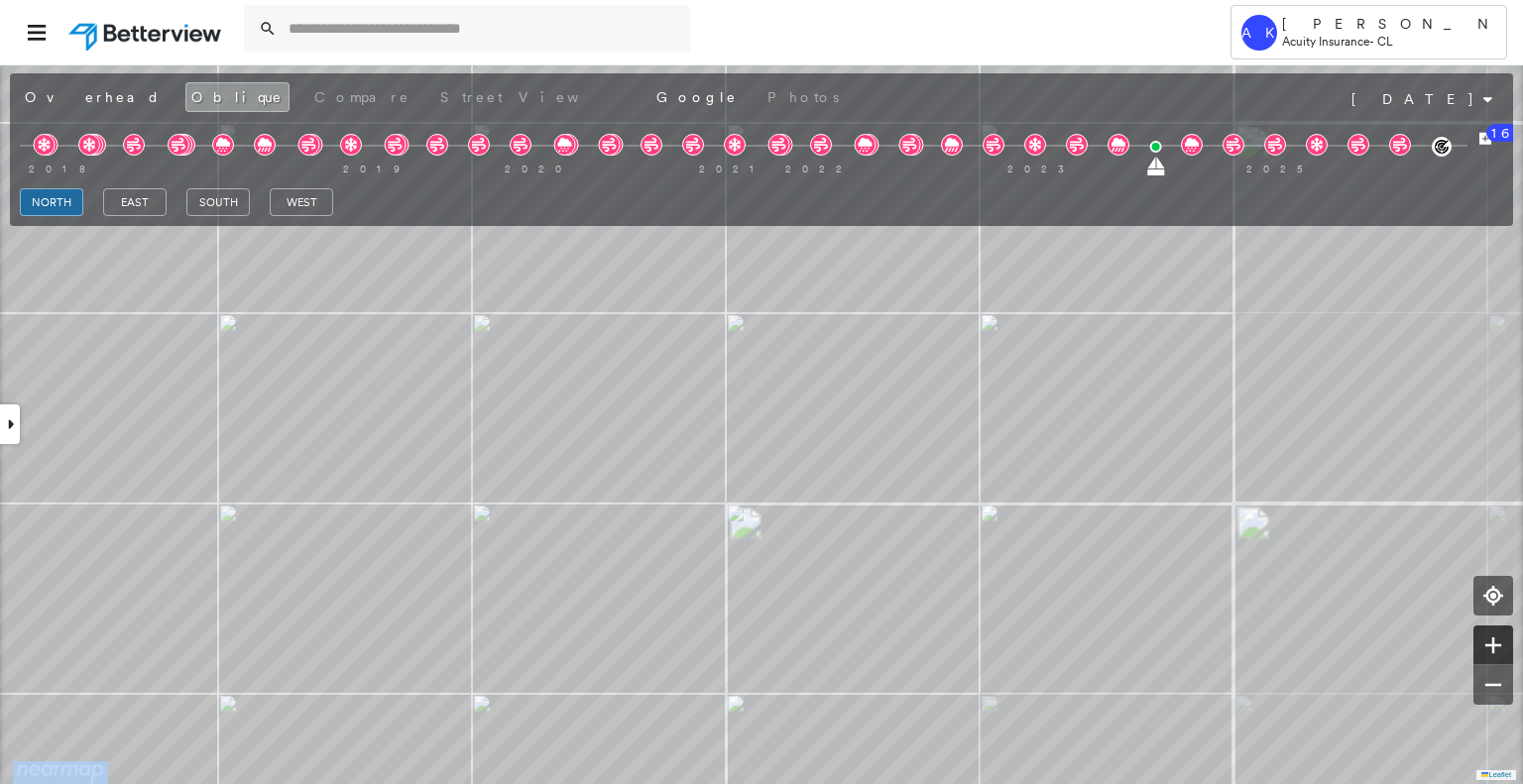 click 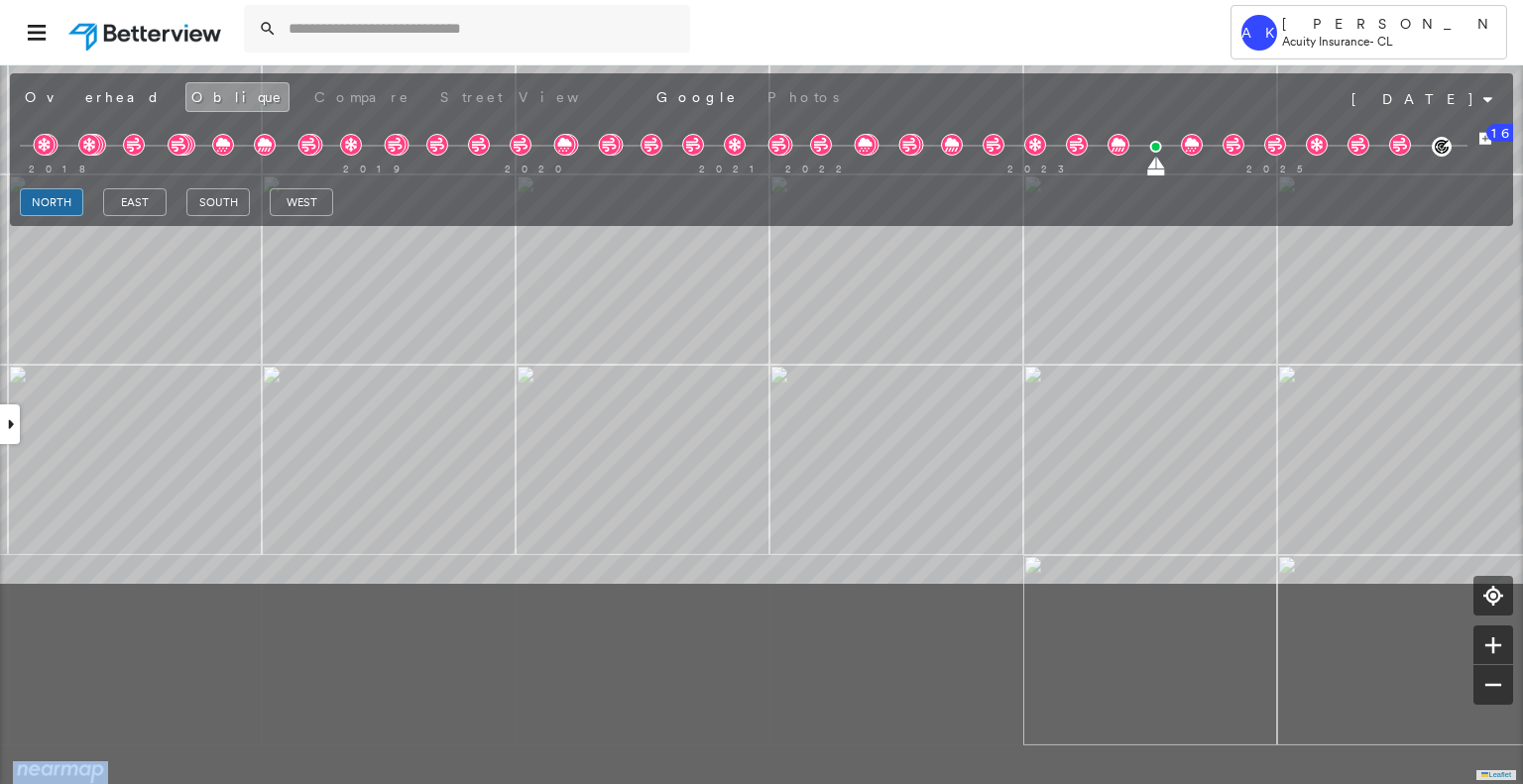 click on "[STREET_ADDRESS] Assigned to:  - Assigned to:  - Assigned to:  - Open Comments Download PDF Report Summary Construction Occupancy Protection Exposure Determination Overhead Obliques Street View Roof Spotlight™ Index :  96 out of 100 0 100 25 50 75 1 Building Roof Scores 1 Buildings Policy Information Flags :  3 (0 cleared, 3 uncleared) Copilot Welcome to Copilot! 😊
I'm here to help. You can ask me anything about this property. I might not know everything, but I'm learning more every day!  Right now, I am 100% experimental and I might even display something inaccurate. Your questions help me to learn and your understanding helps me to grow! * ​ Construction Roof Spotlights :  Overhang Property Features :  Car, Patio Furniture, Boat, Yard Debris, Asphalt and 4 more Roof Size & Shape :  1 building  - [PERSON_NAME] | Metal Panel Assessor and MLS Details BuildZoom - Building Permit Data and Analysis Occupancy Ownership Place Detail Google - Places Property Lookup-Acuity Protection 3" at bounding box center (762, 423) 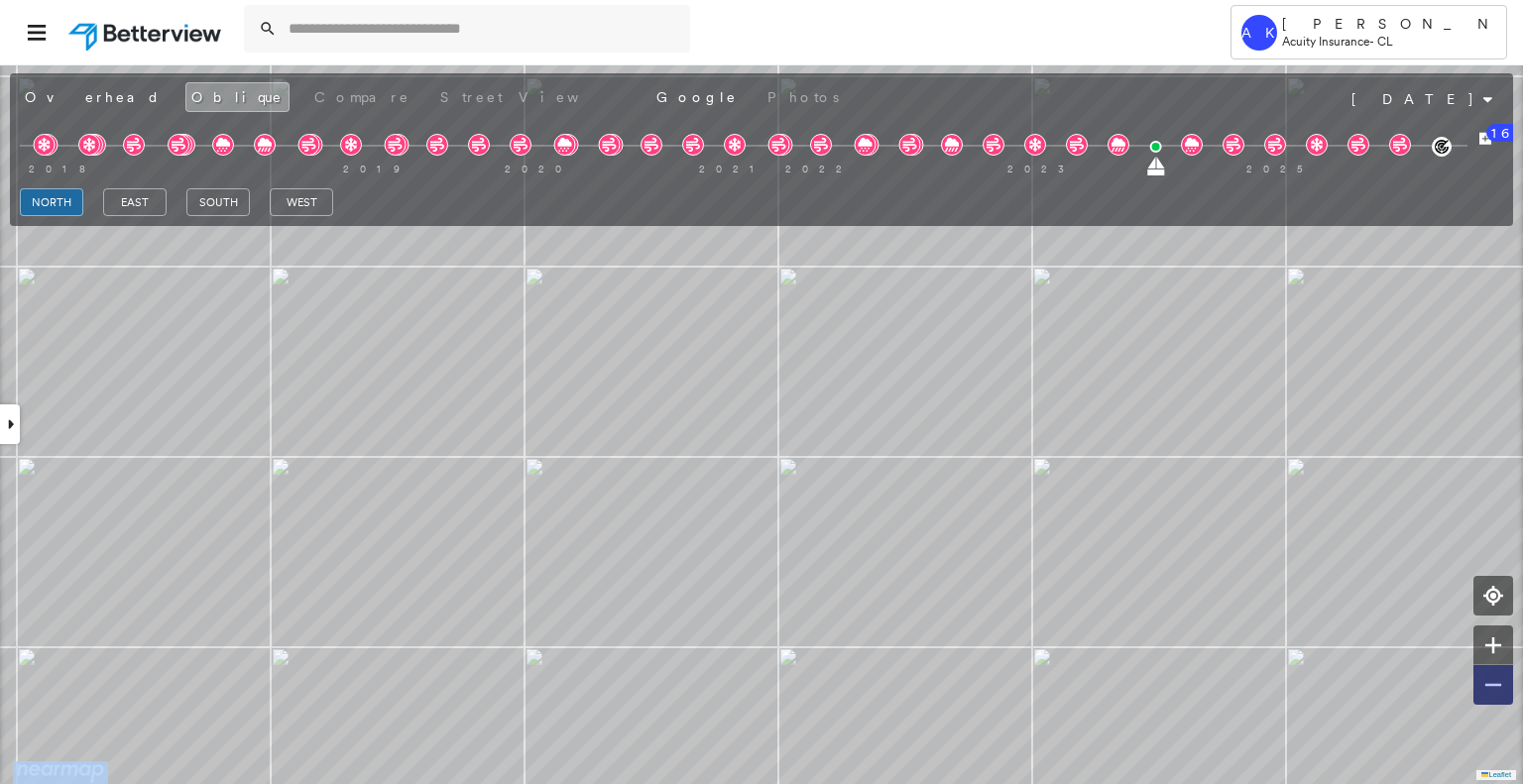 click 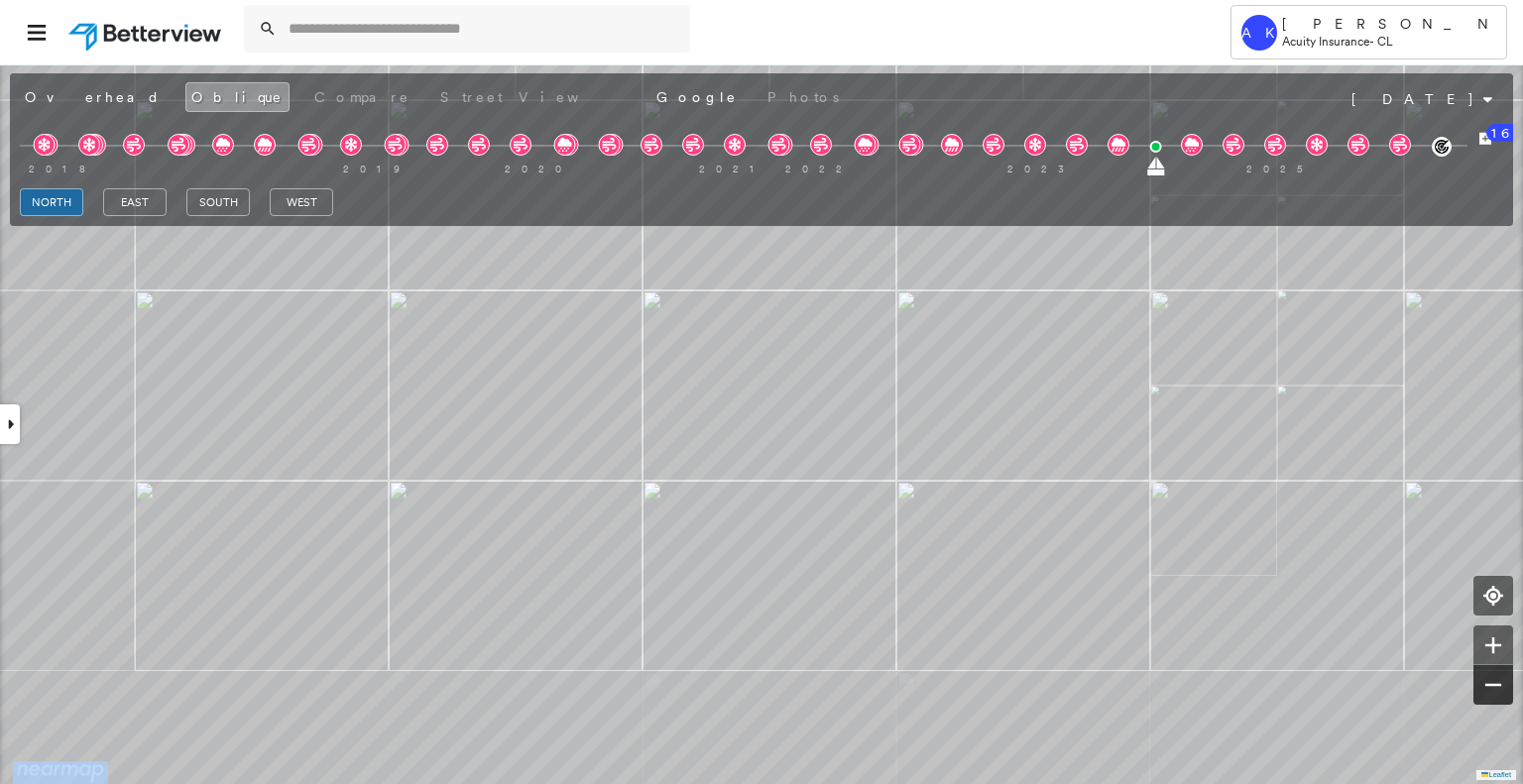 click 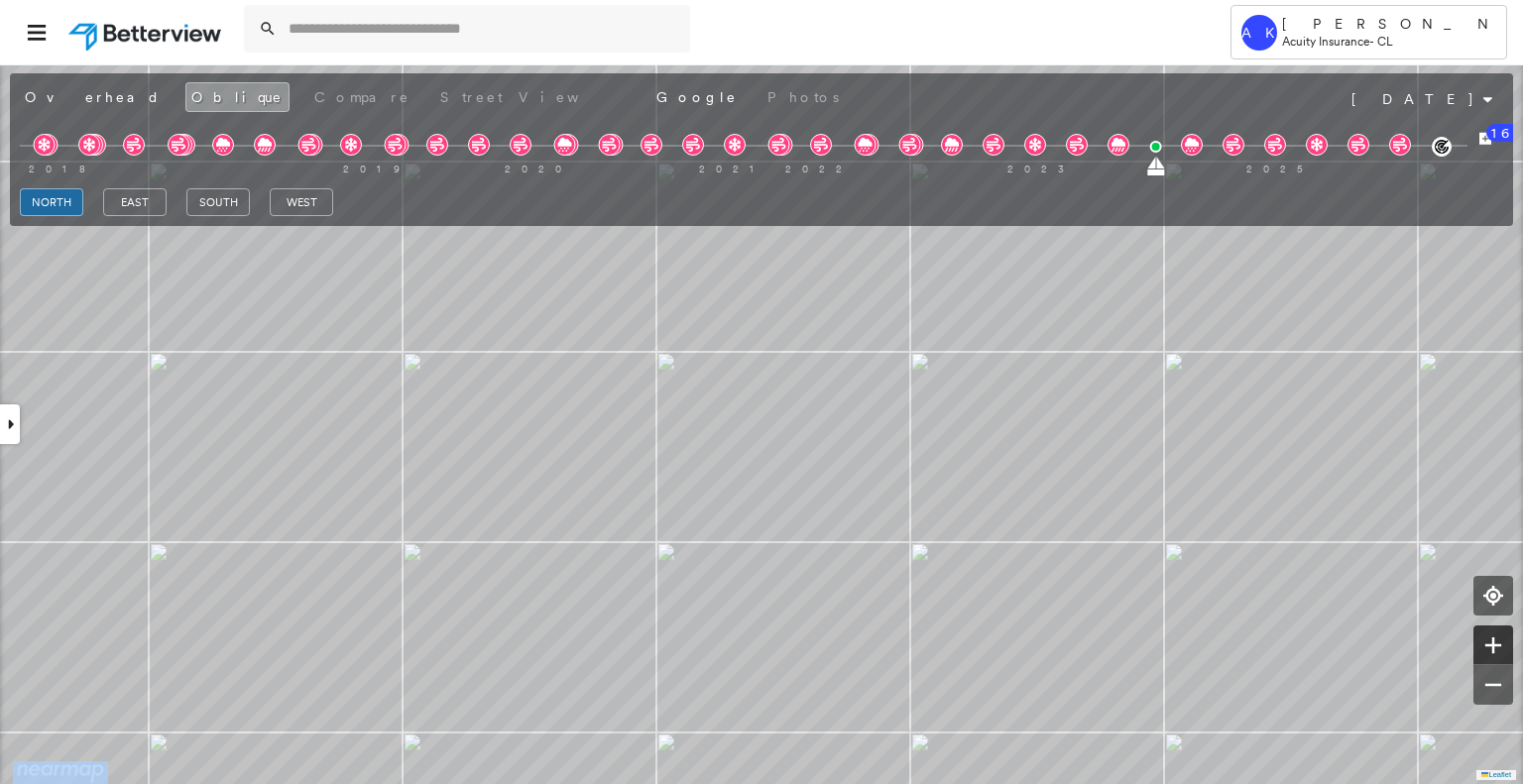 click at bounding box center [1493, 645] 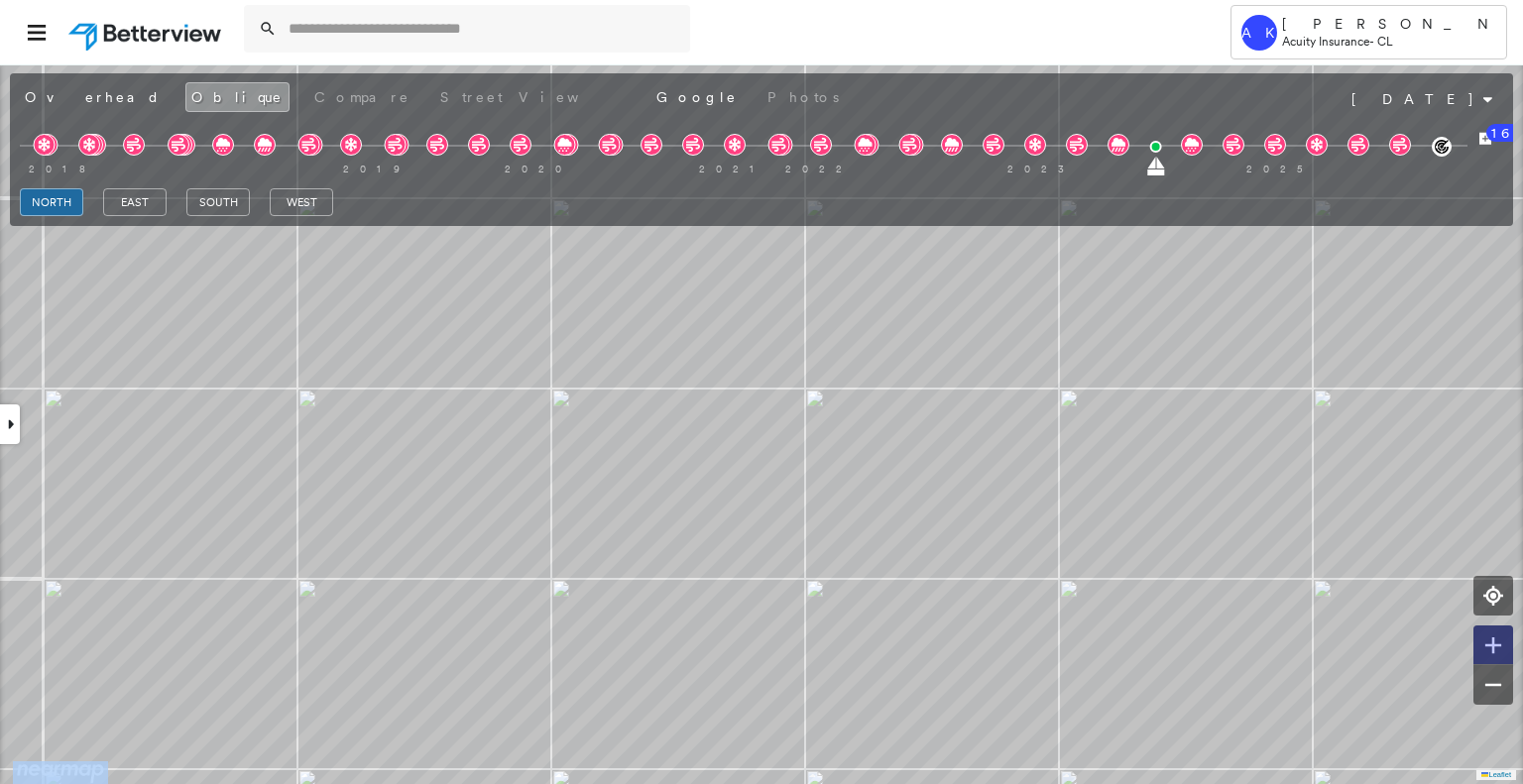click at bounding box center [1493, 645] 